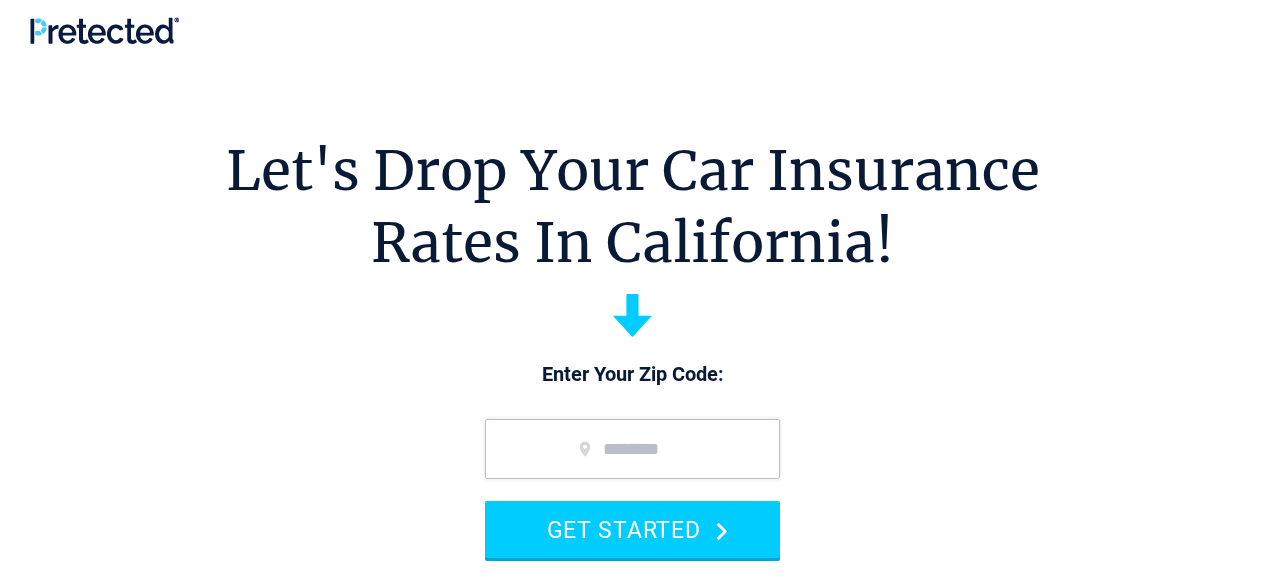 scroll, scrollTop: 0, scrollLeft: 0, axis: both 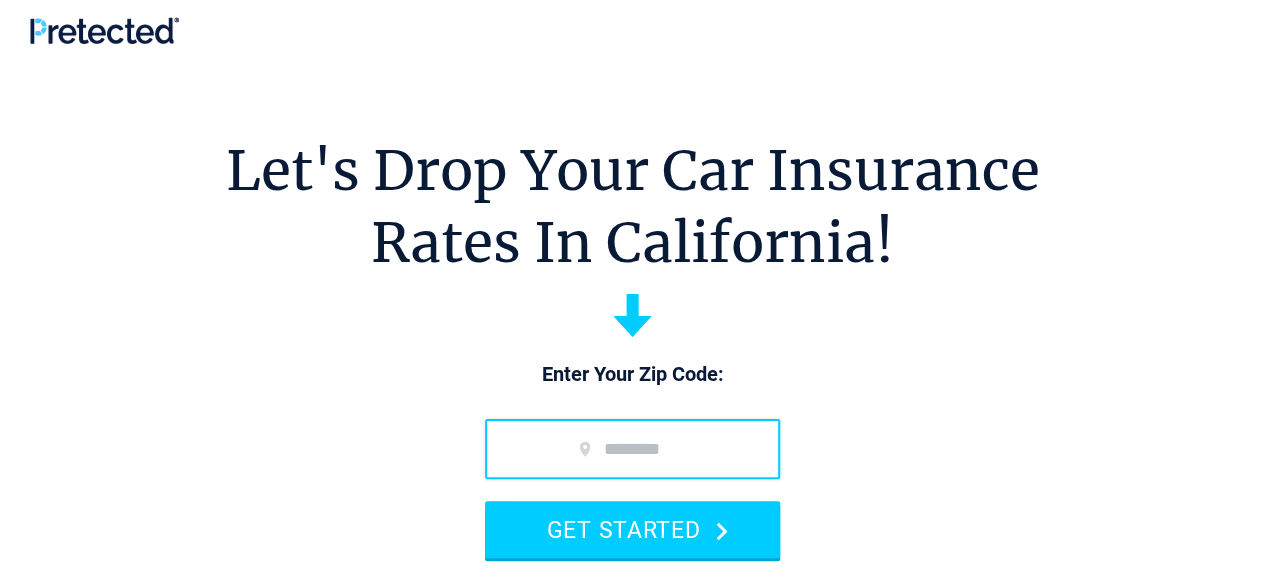 click at bounding box center [632, 449] 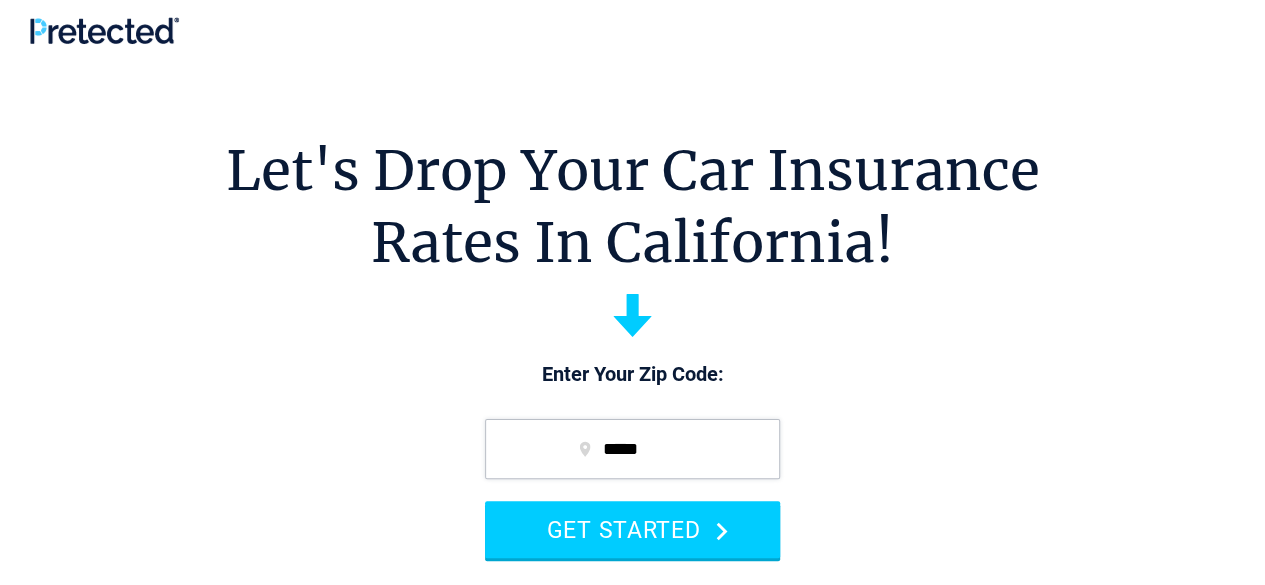 type on "*****" 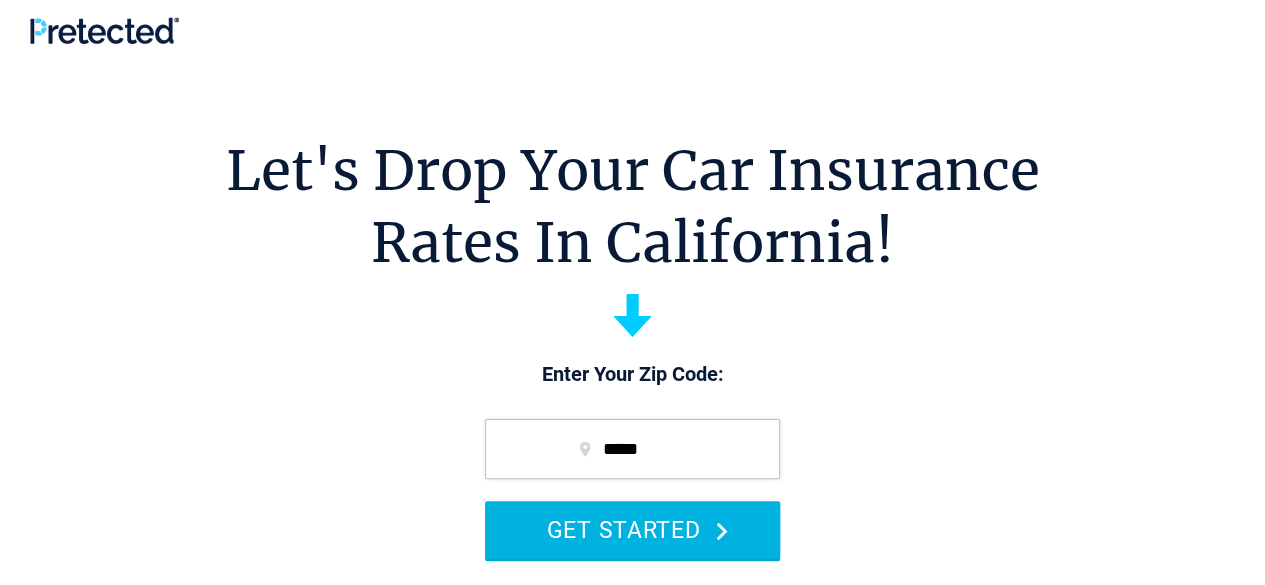 click on "GET STARTED" at bounding box center (632, 529) 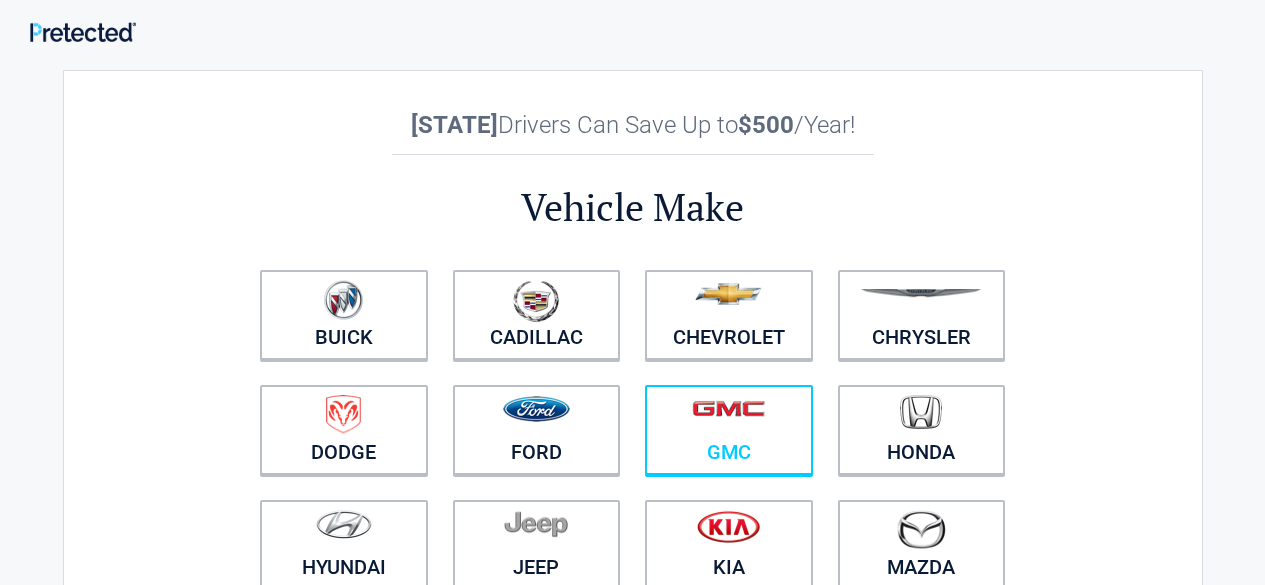 scroll, scrollTop: 0, scrollLeft: 0, axis: both 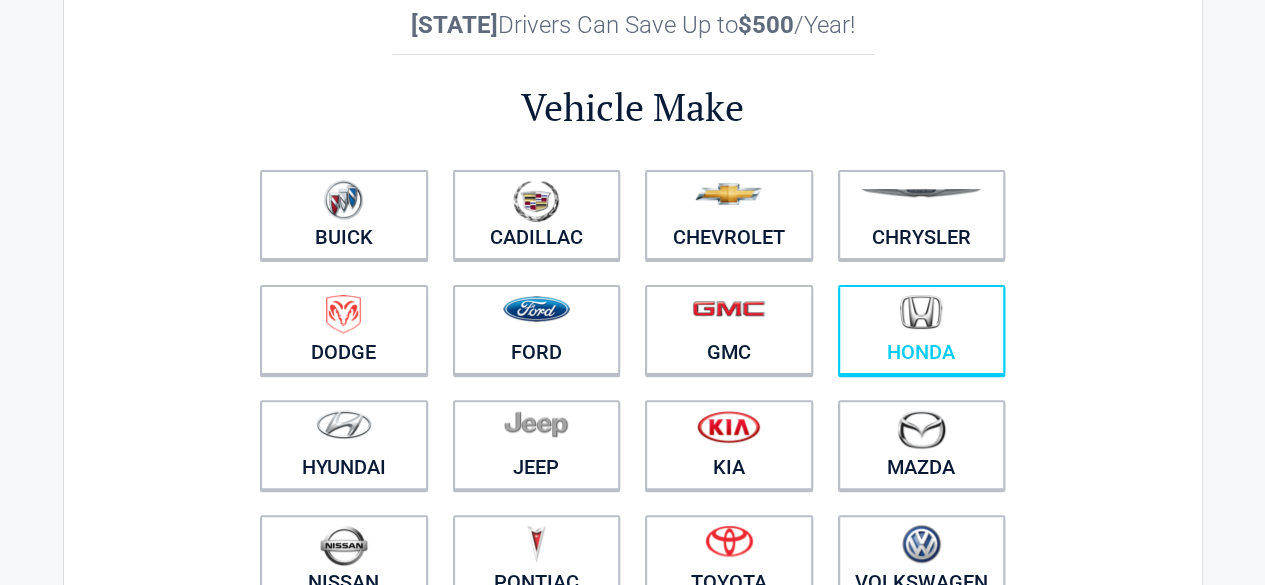 click at bounding box center (921, 312) 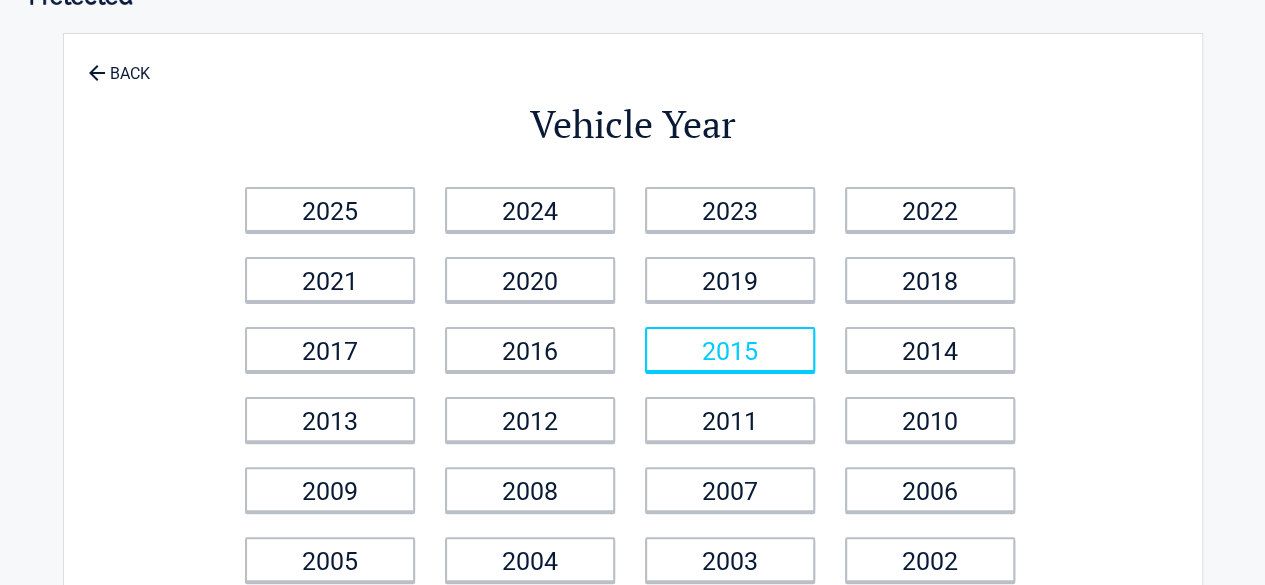 scroll, scrollTop: 0, scrollLeft: 0, axis: both 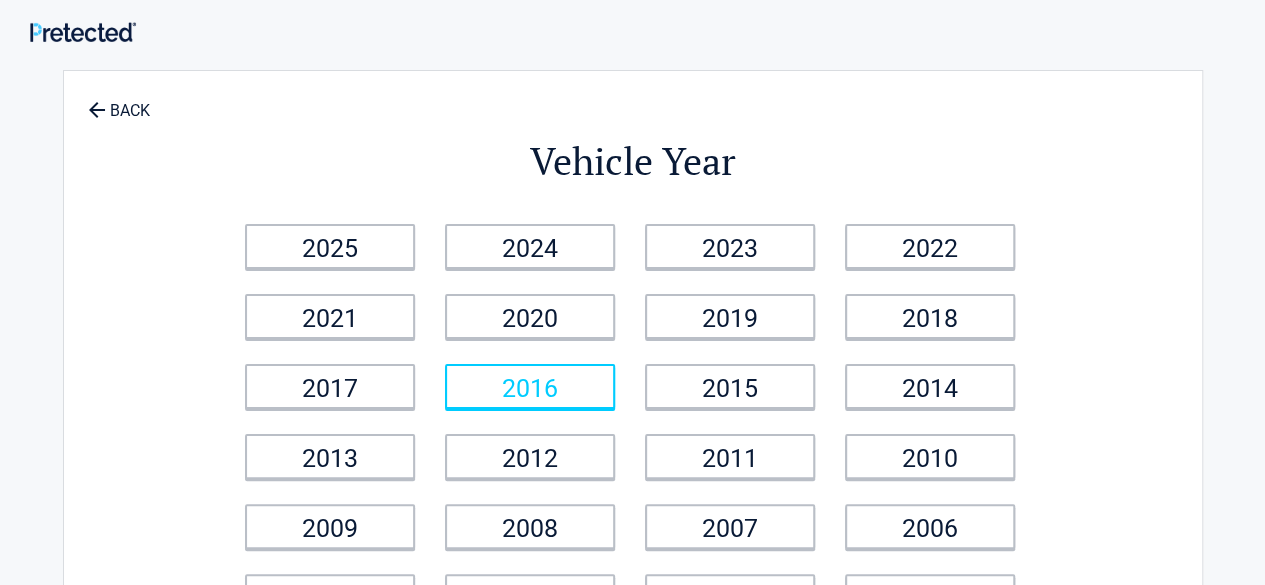 click on "2016" at bounding box center (530, 386) 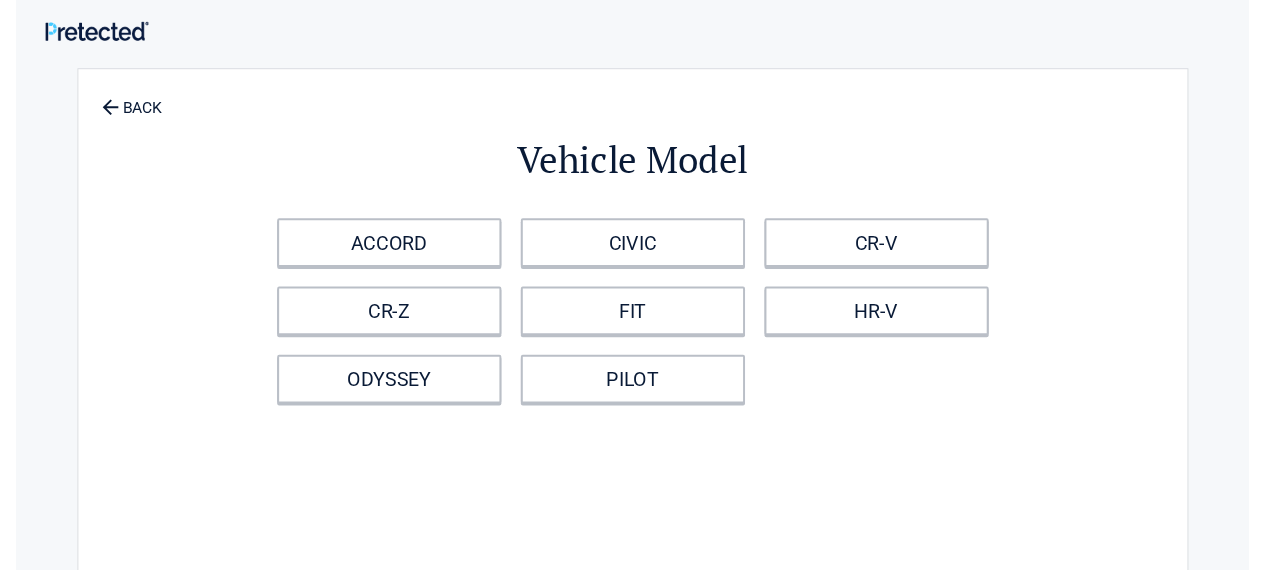 scroll, scrollTop: 100, scrollLeft: 0, axis: vertical 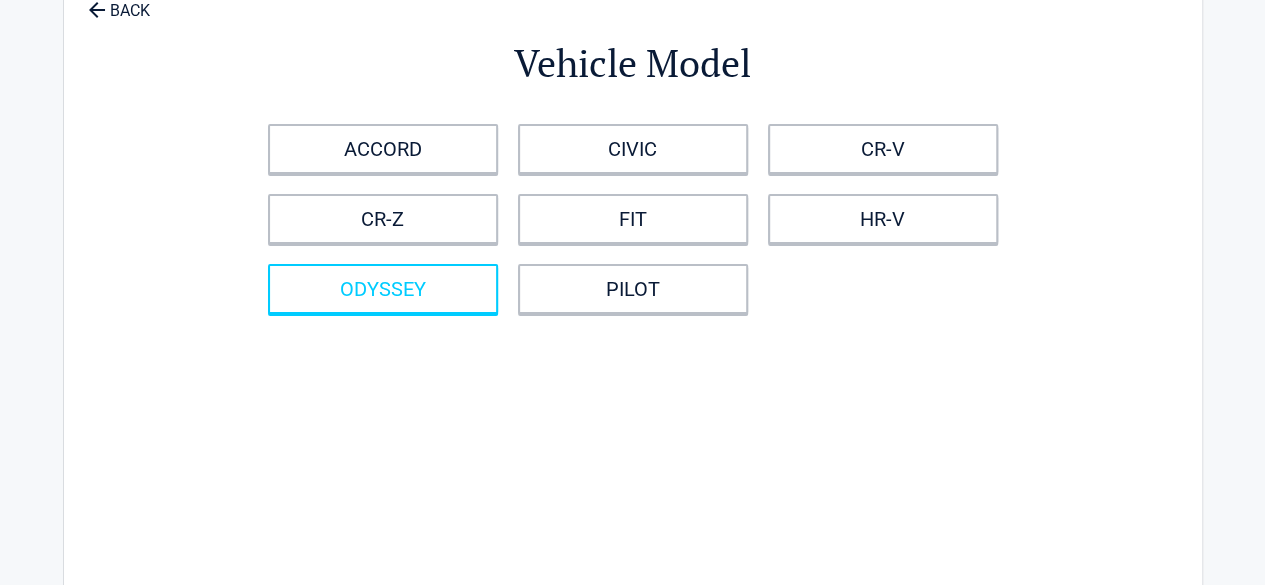 click on "ODYSSEY" at bounding box center (383, 289) 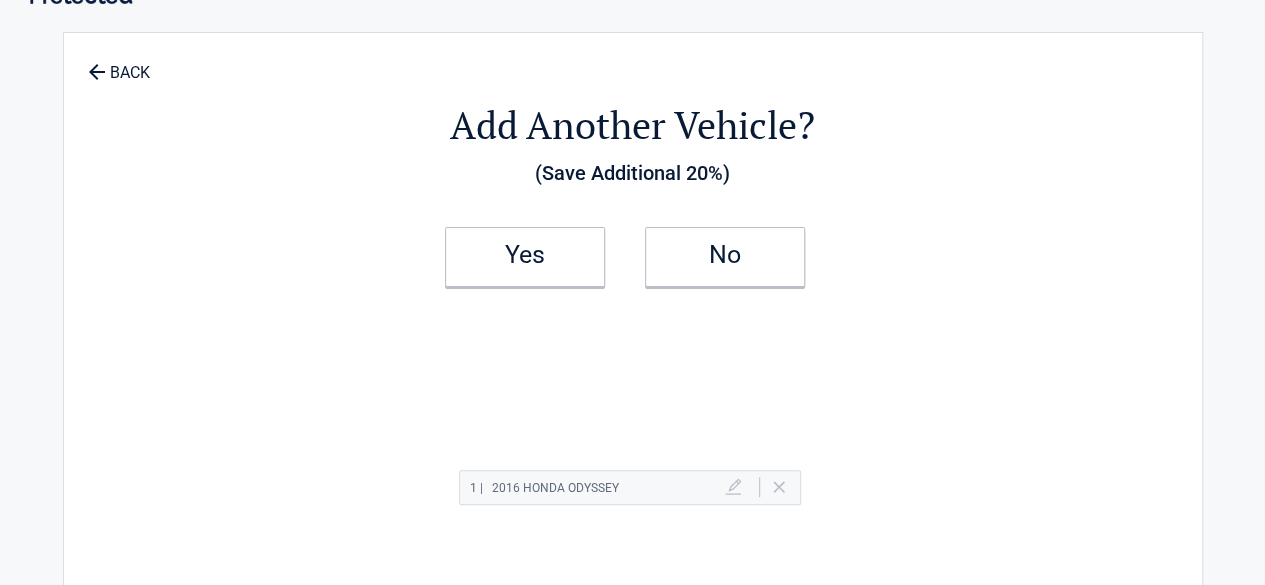 scroll, scrollTop: 0, scrollLeft: 0, axis: both 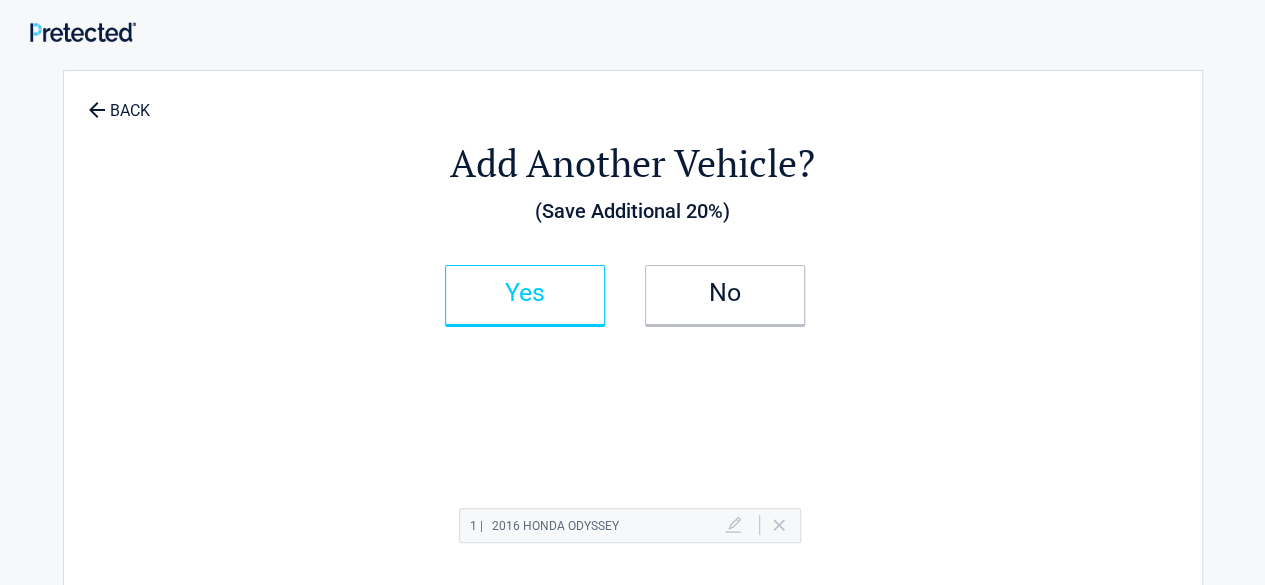 click on "Yes" at bounding box center [525, 293] 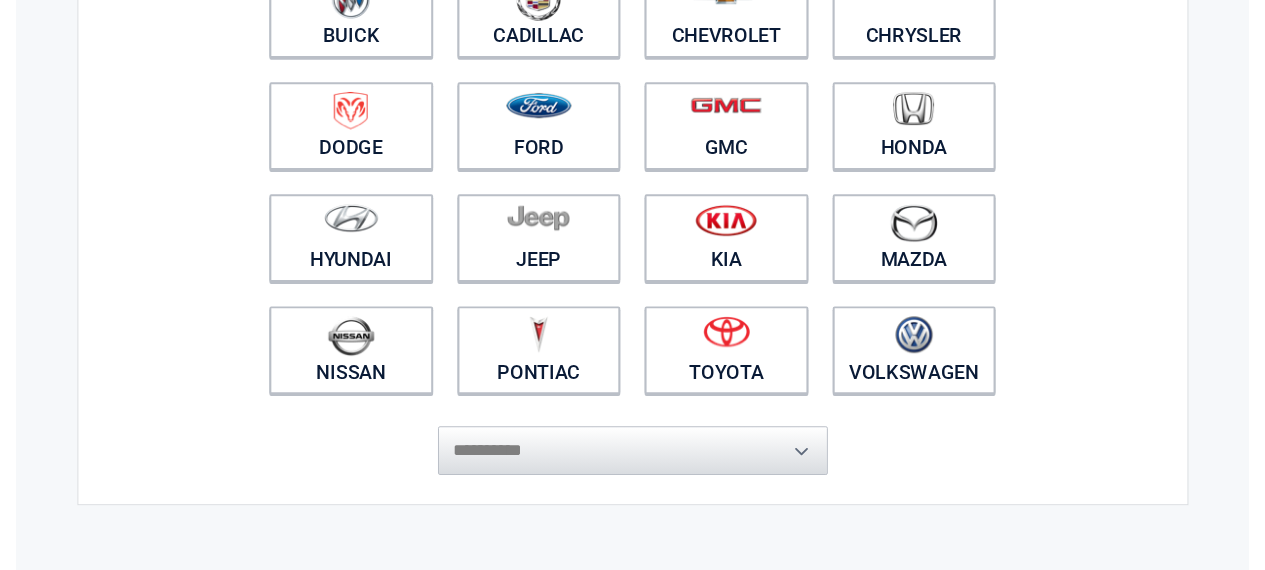 scroll, scrollTop: 400, scrollLeft: 0, axis: vertical 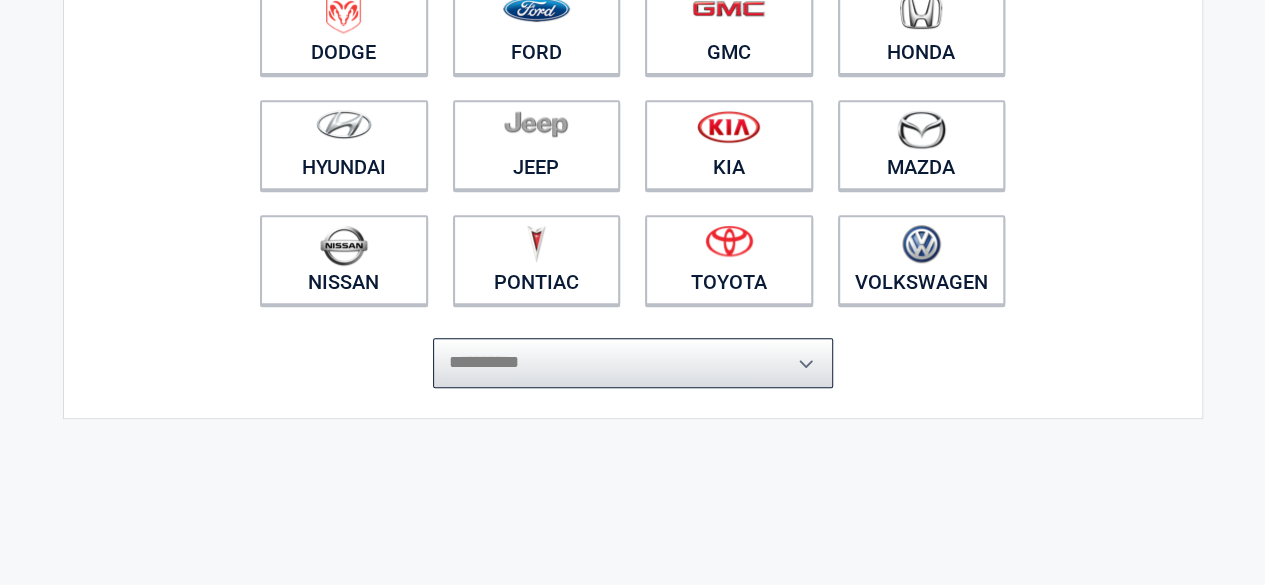 click on "**********" at bounding box center (633, 363) 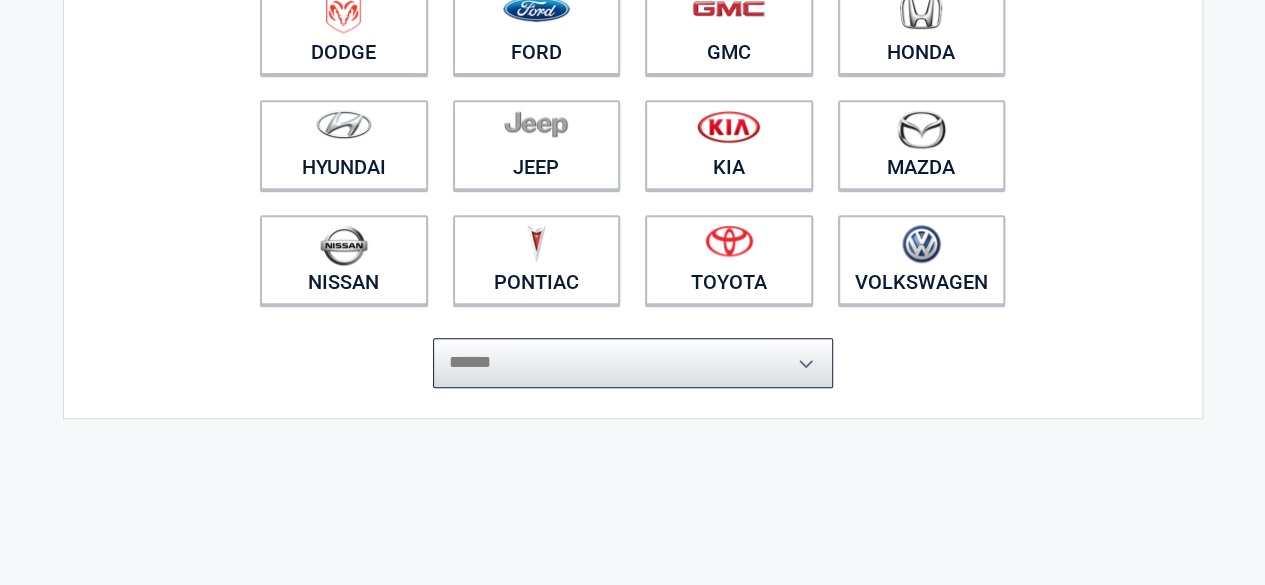 click on "**********" at bounding box center [633, 363] 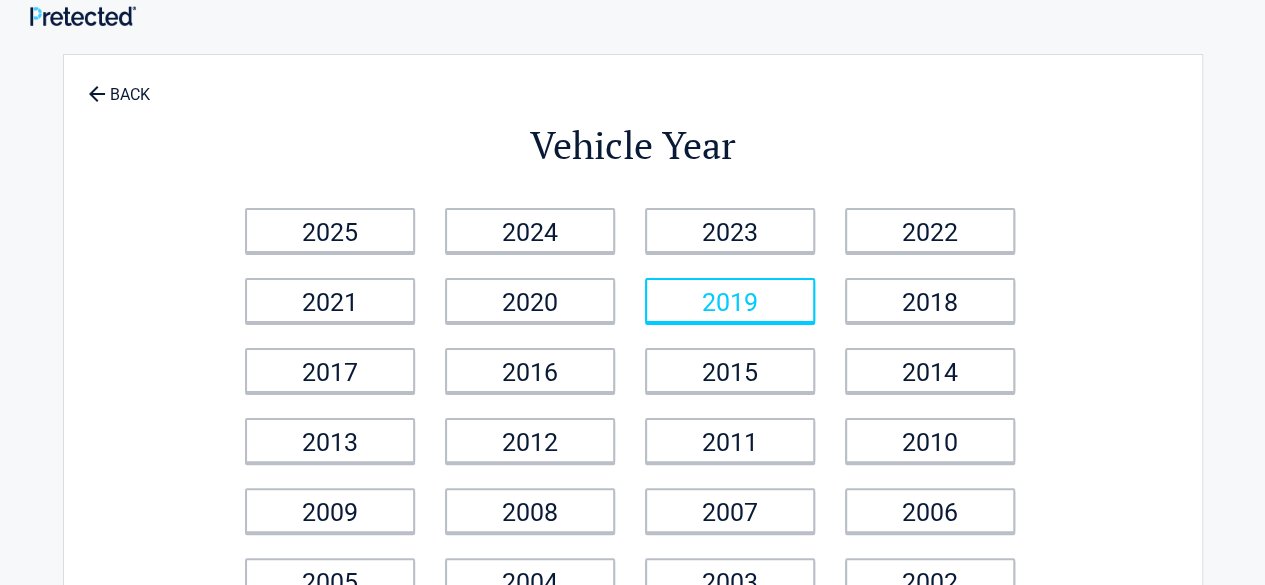 scroll, scrollTop: 0, scrollLeft: 0, axis: both 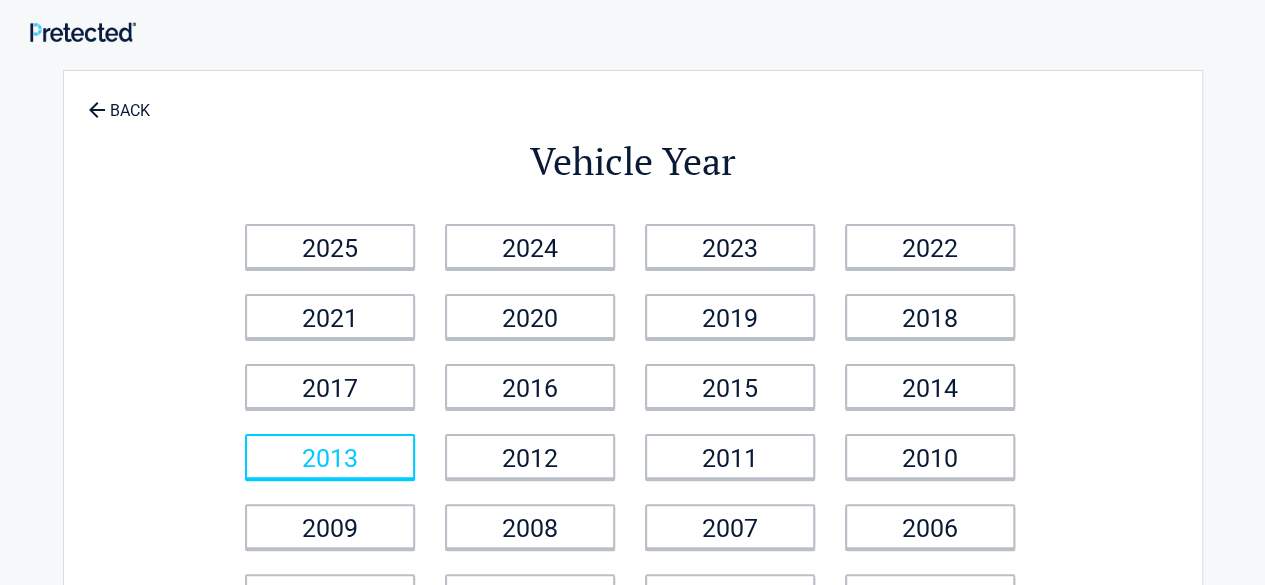 click on "2013" at bounding box center (330, 456) 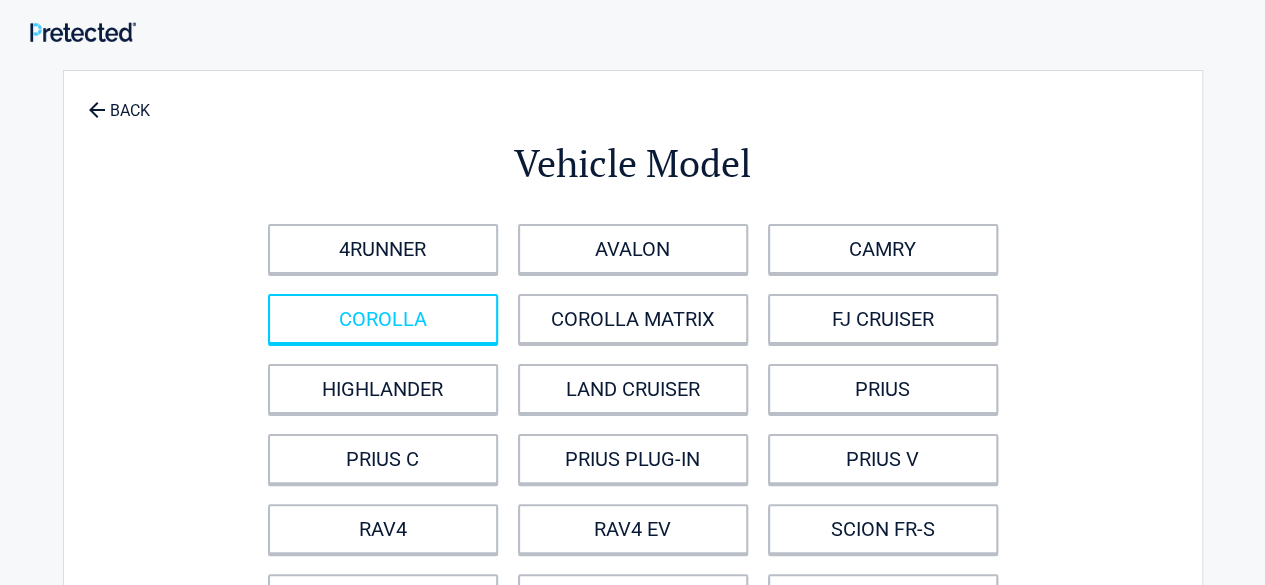 click on "COROLLA" at bounding box center [383, 319] 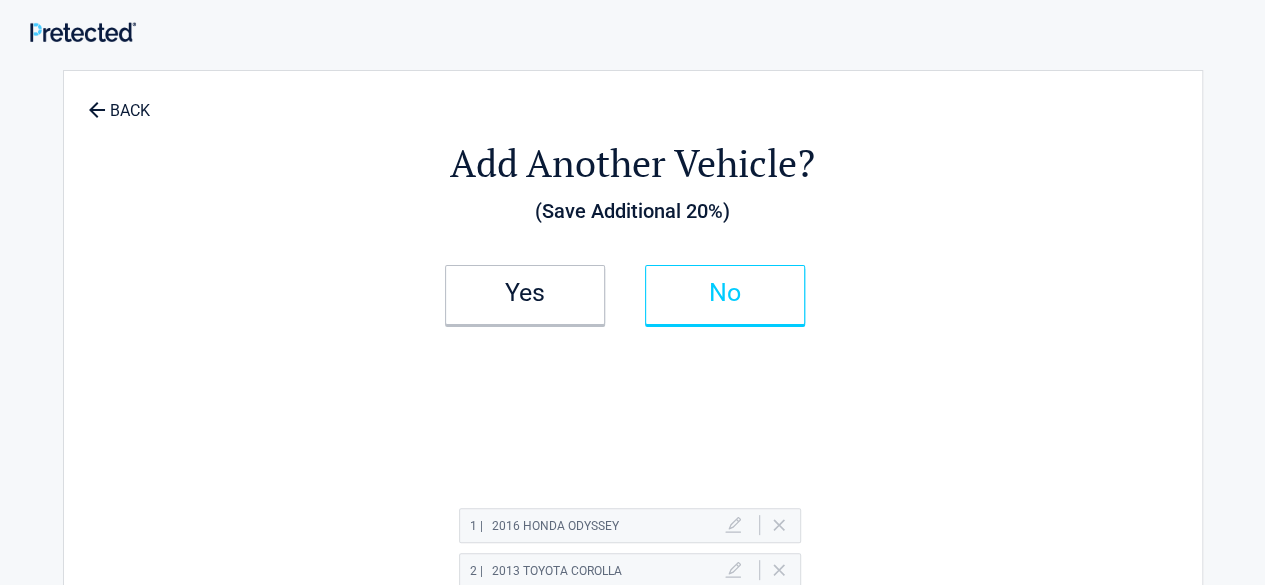click on "No" at bounding box center (725, 295) 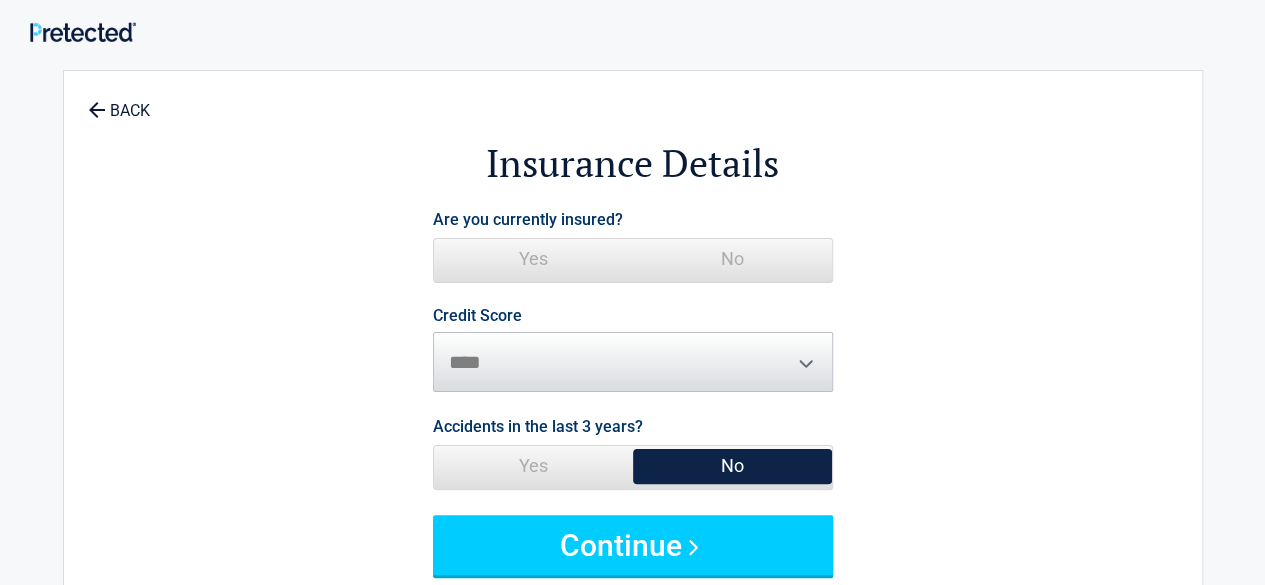 click on "Yes" at bounding box center (533, 259) 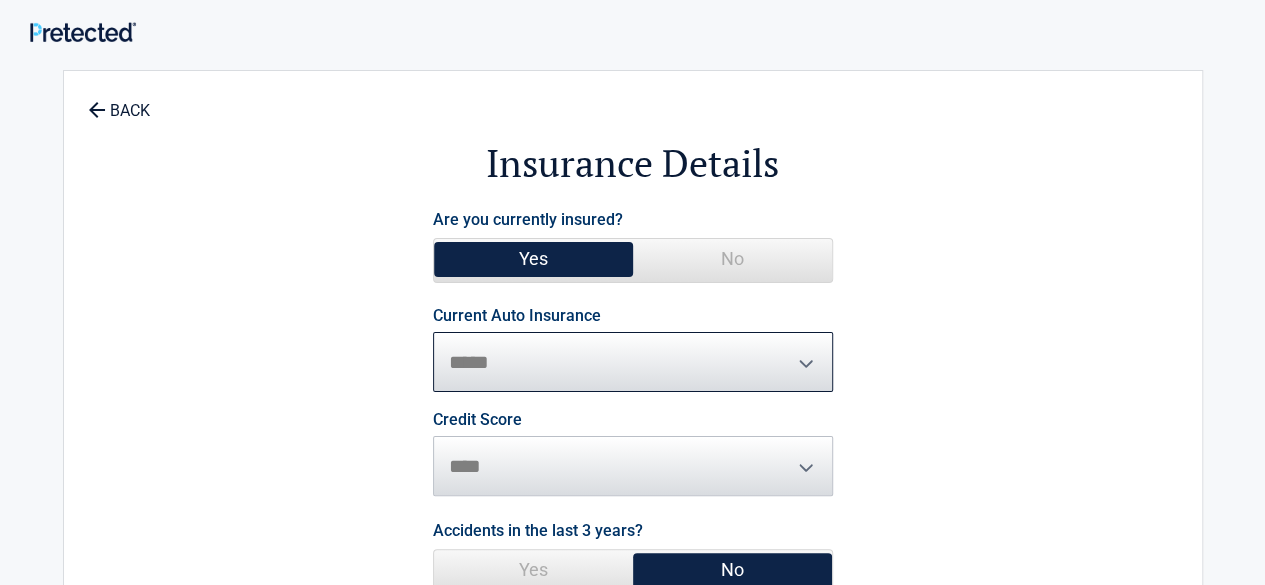 click on "**********" at bounding box center (633, 362) 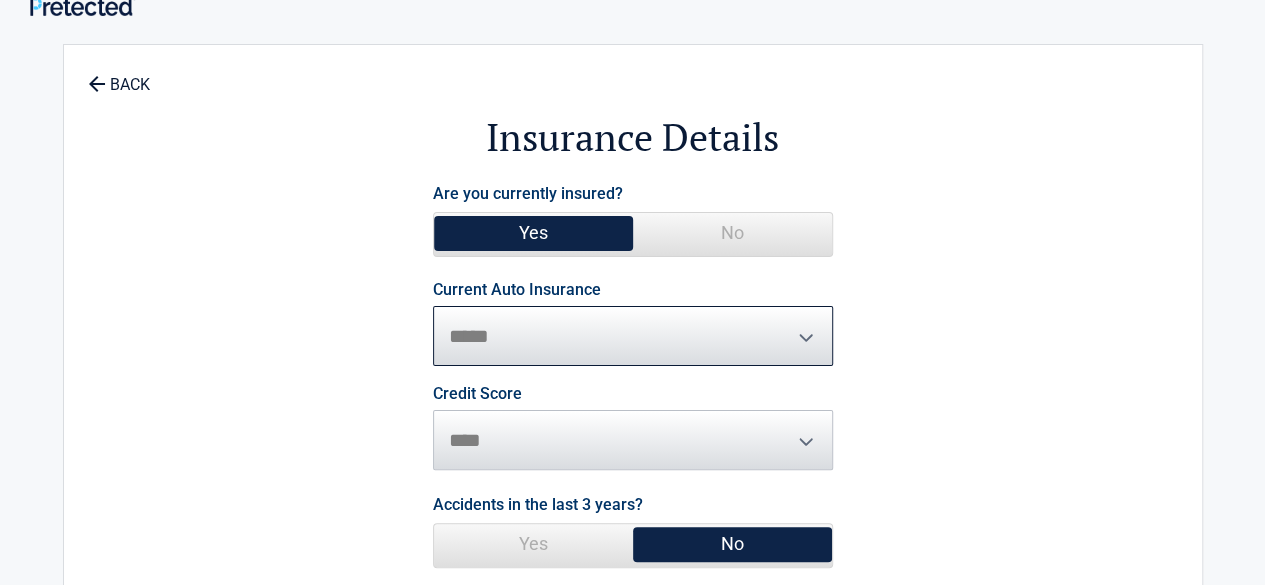 scroll, scrollTop: 100, scrollLeft: 0, axis: vertical 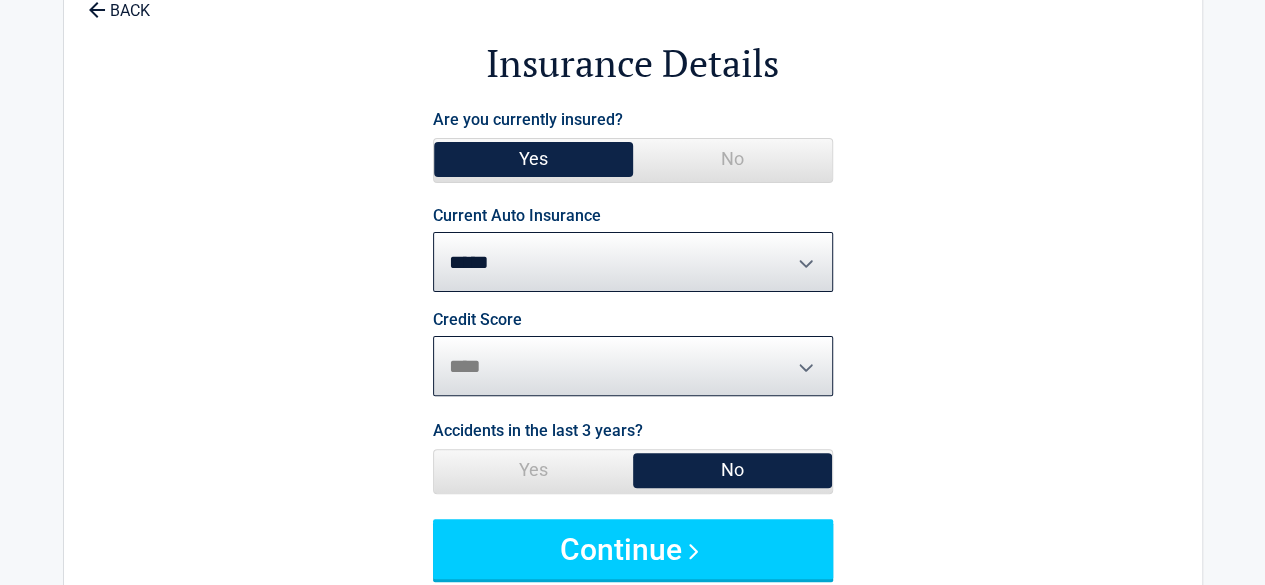 click on "*********
****
*******
****" at bounding box center [633, 366] 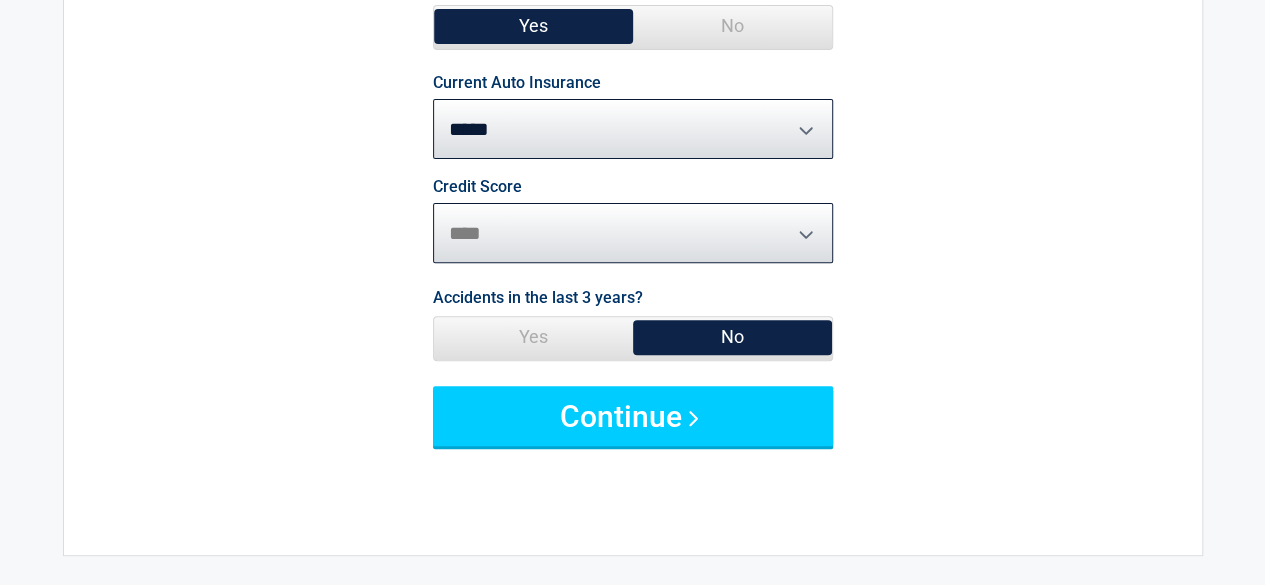 scroll, scrollTop: 400, scrollLeft: 0, axis: vertical 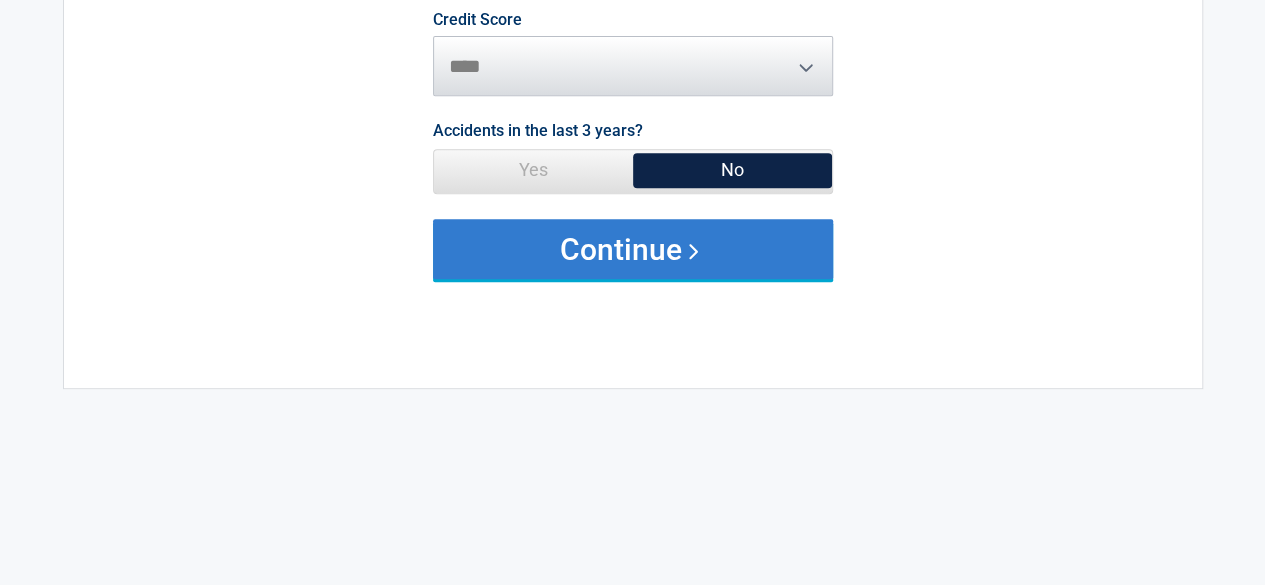 click on "Continue" at bounding box center [633, 249] 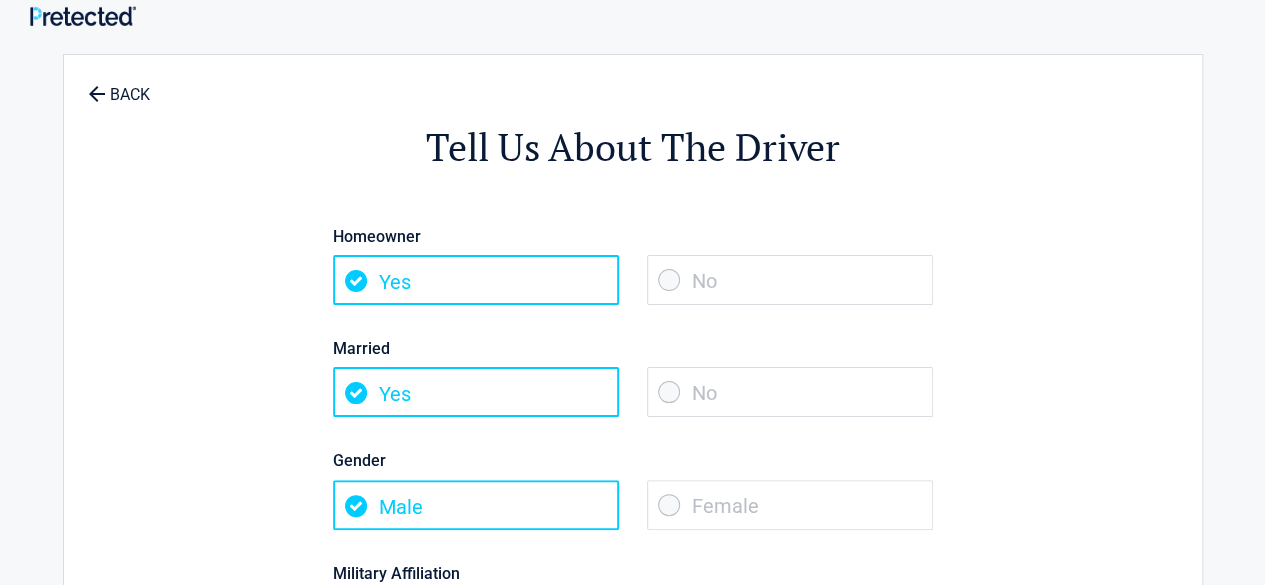 scroll, scrollTop: 0, scrollLeft: 0, axis: both 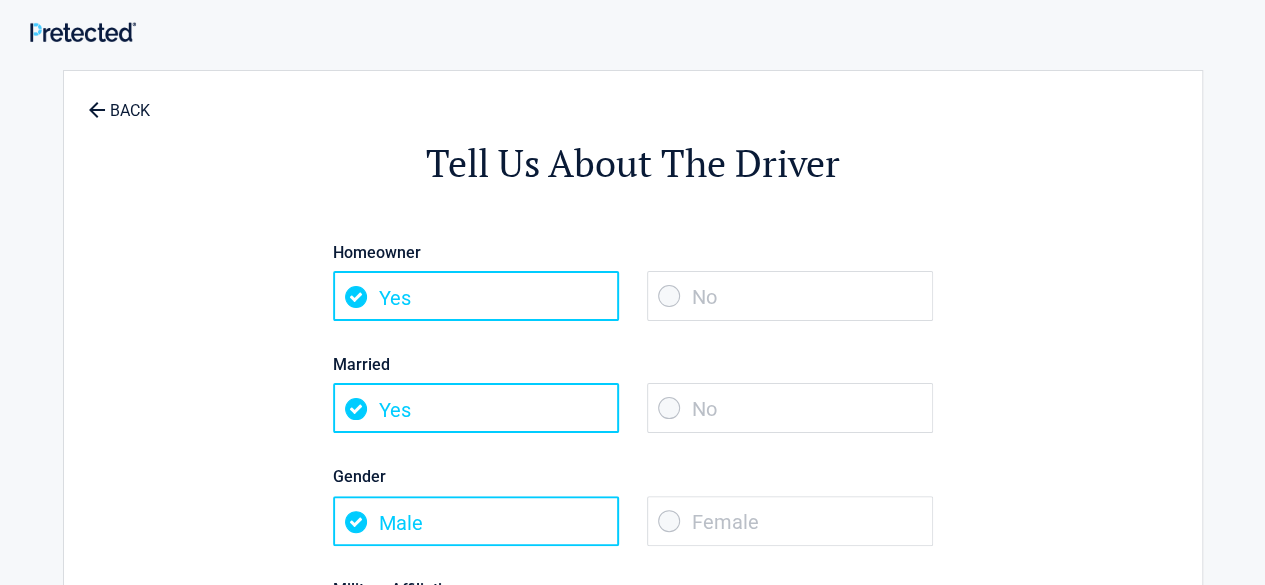 click on "No" at bounding box center [790, 296] 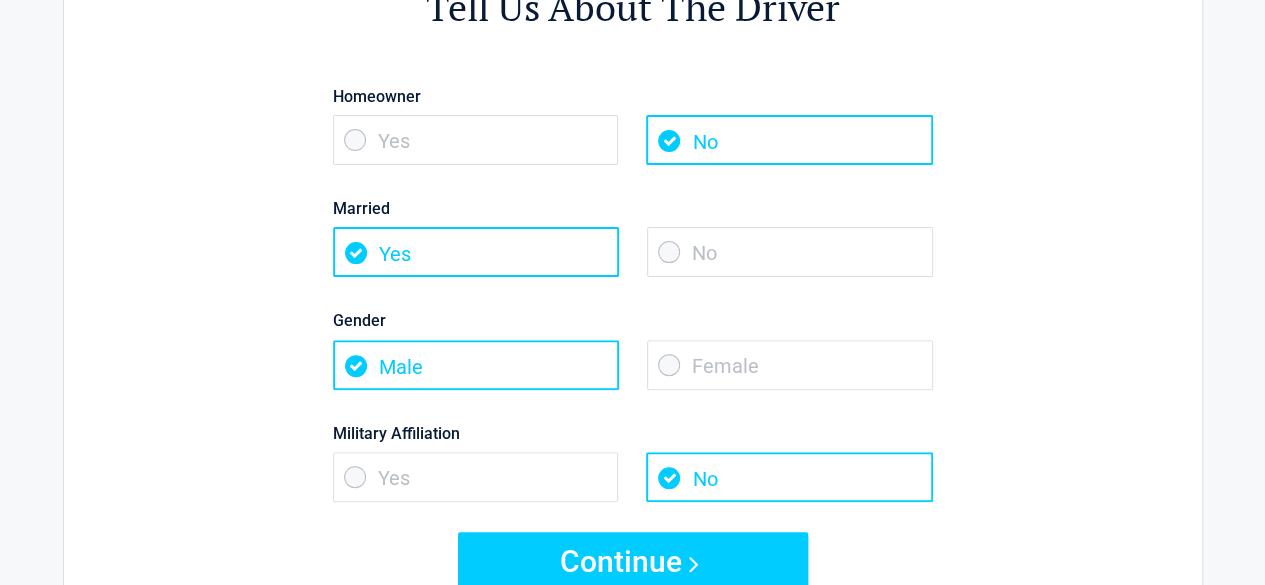 scroll, scrollTop: 200, scrollLeft: 0, axis: vertical 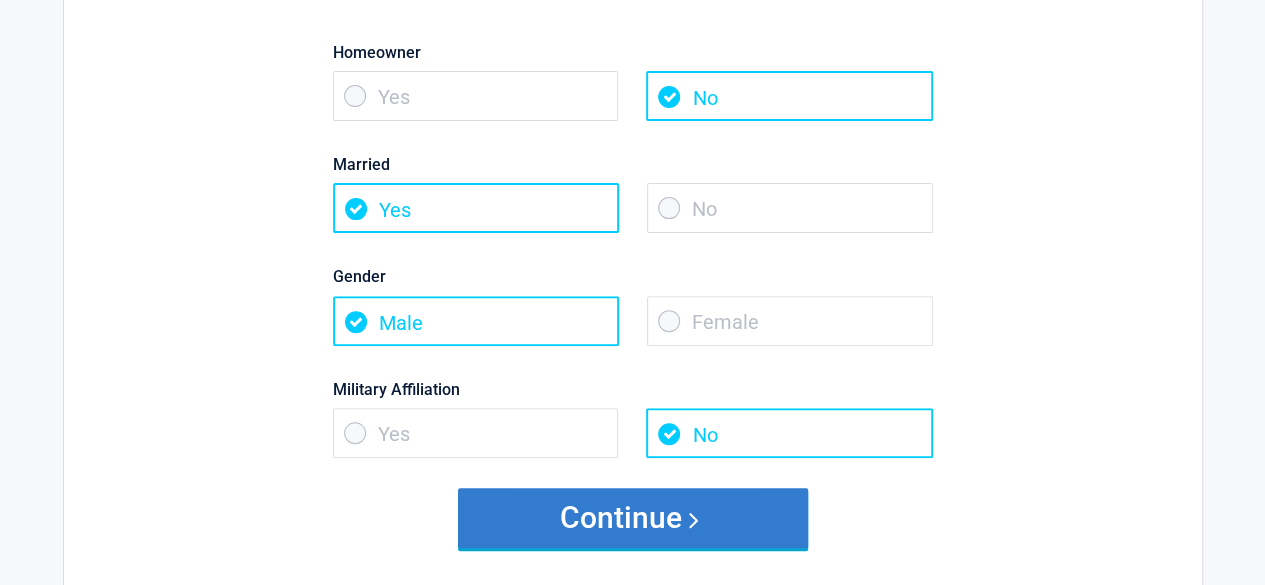 click on "Continue" at bounding box center (633, 518) 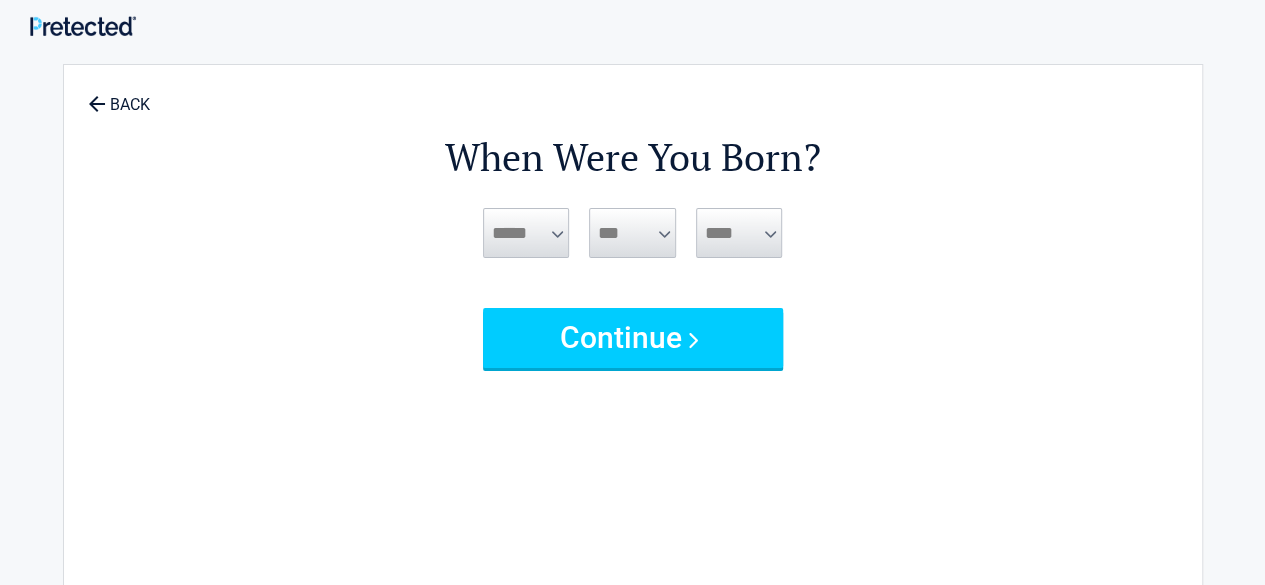 scroll, scrollTop: 0, scrollLeft: 0, axis: both 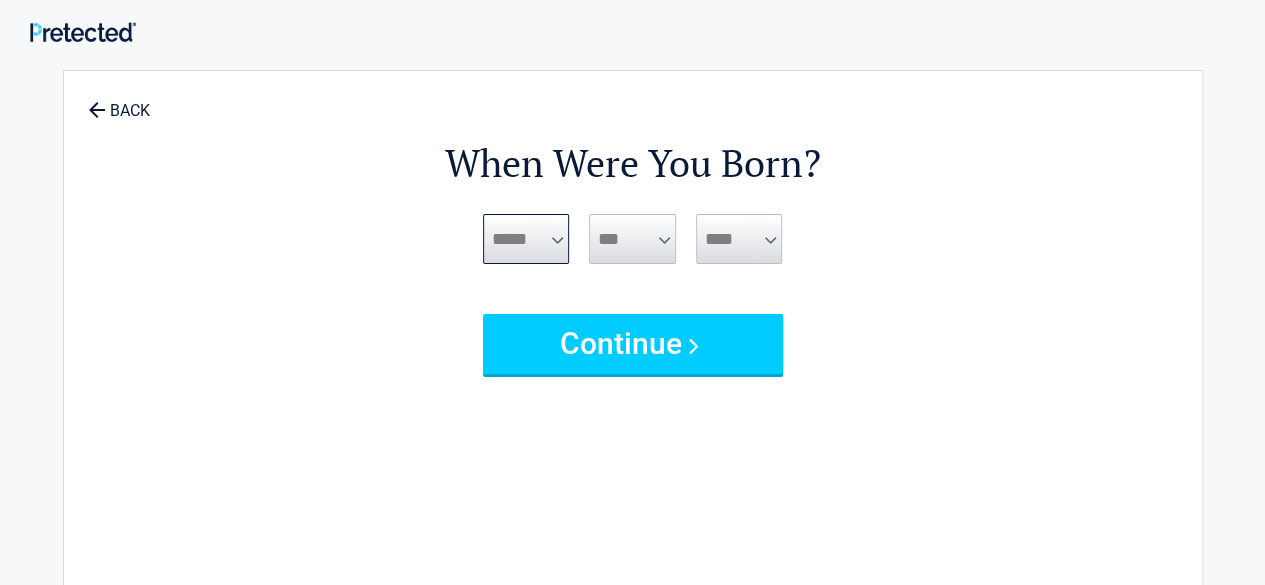click on "*****
***
***
***
***
***
***
***
***
***
***
***
***" at bounding box center [526, 239] 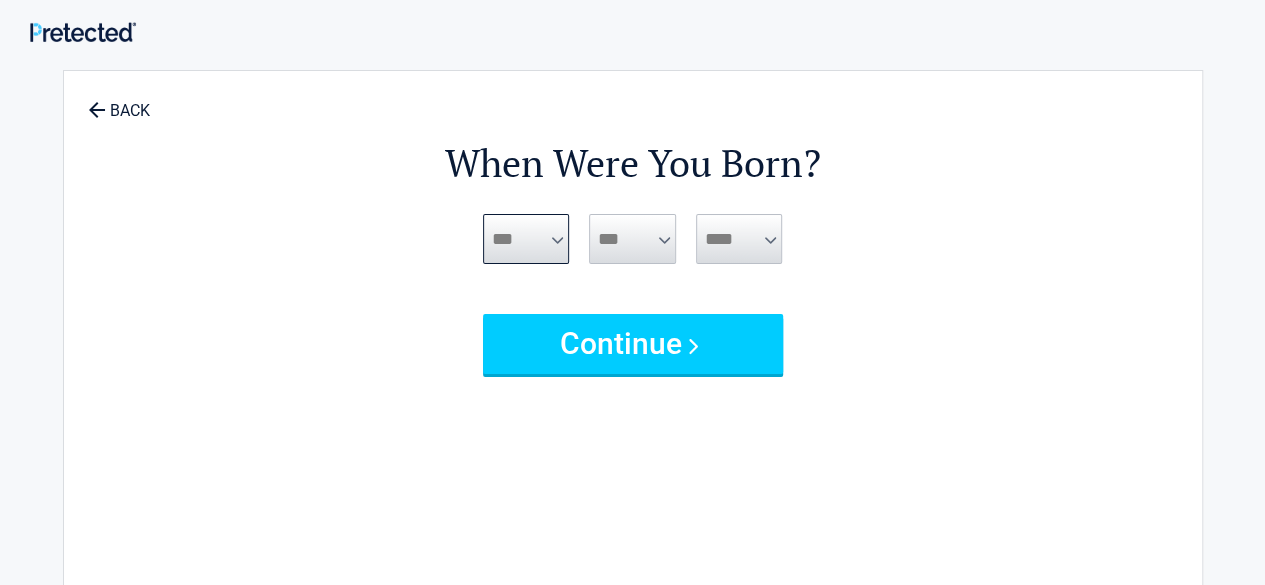 click on "*****
***
***
***
***
***
***
***
***
***
***
***
***" at bounding box center (526, 239) 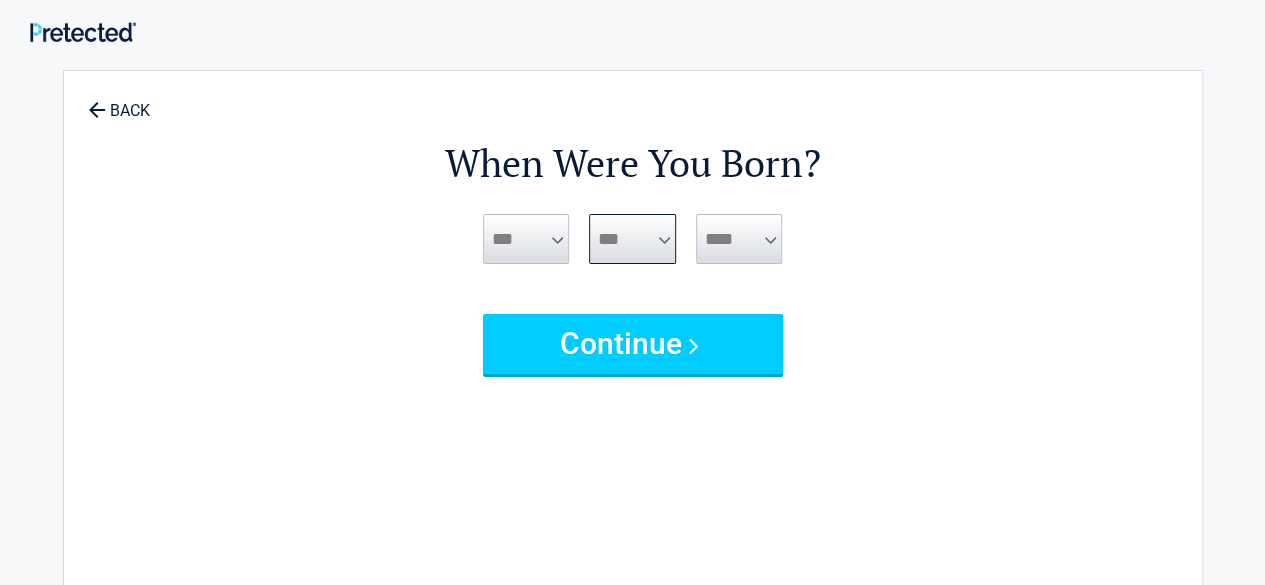 click on "*** * * * * * * * * * ** ** ** ** ** ** ** ** ** ** ** ** ** ** ** ** ** ** ** ** **" at bounding box center (632, 239) 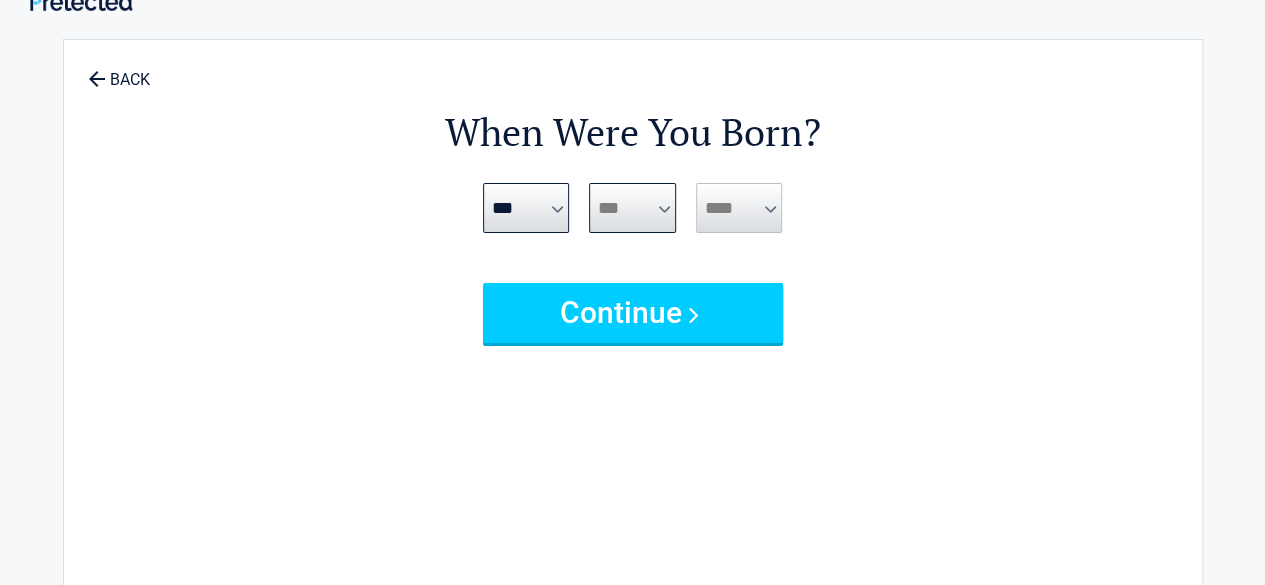scroll, scrollTop: 0, scrollLeft: 0, axis: both 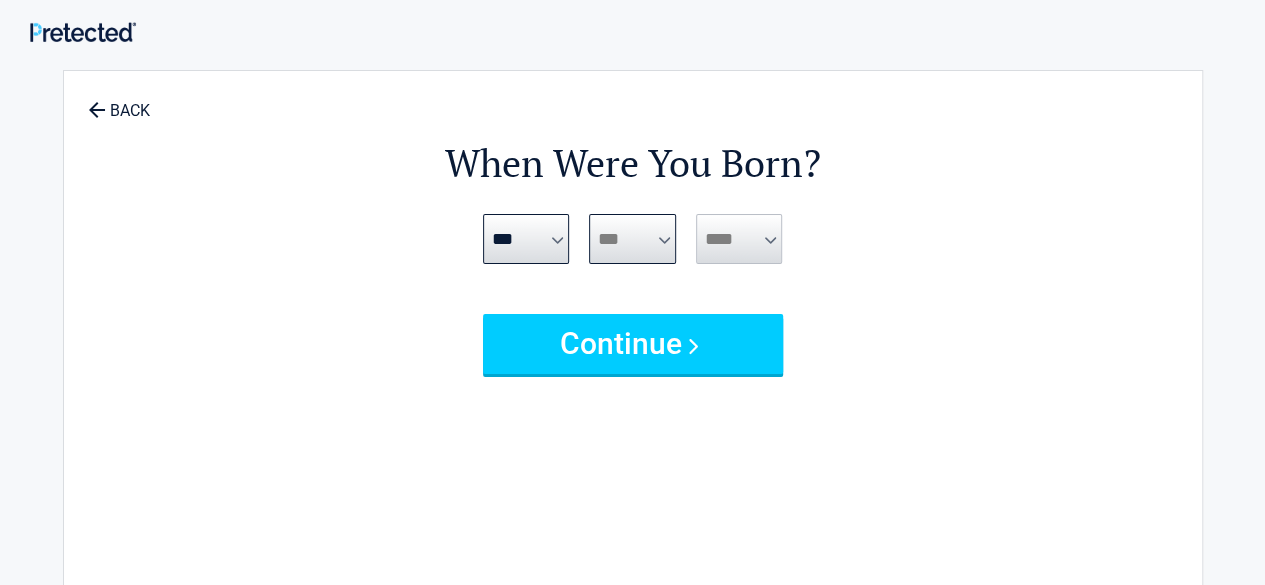 click on "*** * * * * * * * * * ** ** ** ** ** ** ** ** ** ** ** ** ** ** ** ** ** ** ** ** **" at bounding box center [632, 239] 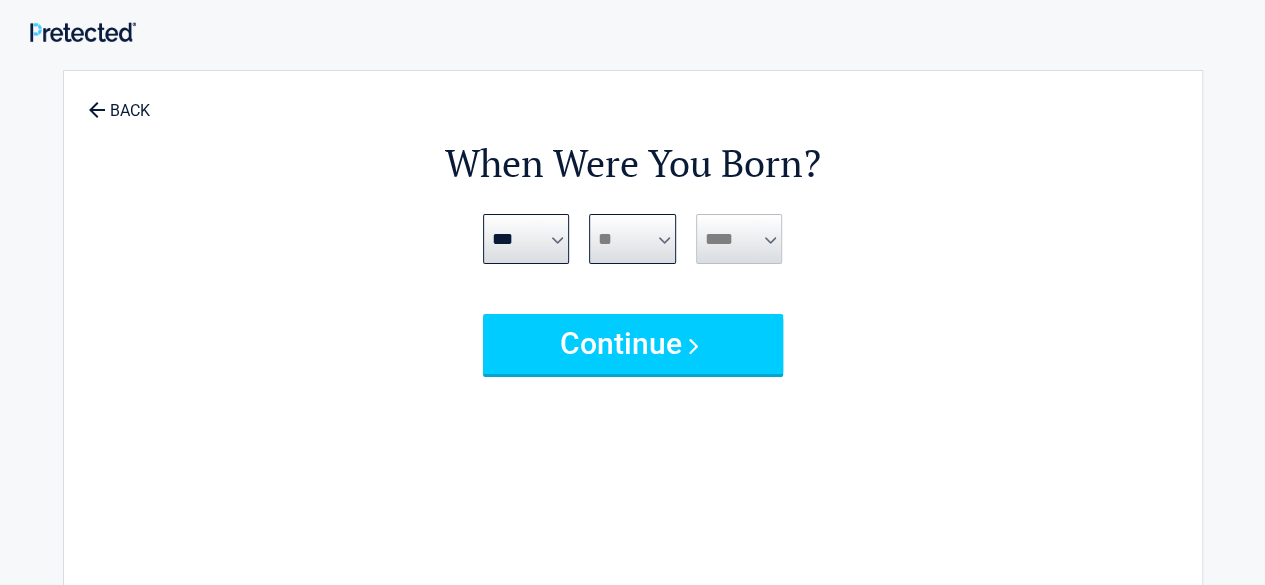 click on "*** * * * * * * * * * ** ** ** ** ** ** ** ** ** ** ** ** ** ** ** ** ** ** ** ** **" at bounding box center (632, 239) 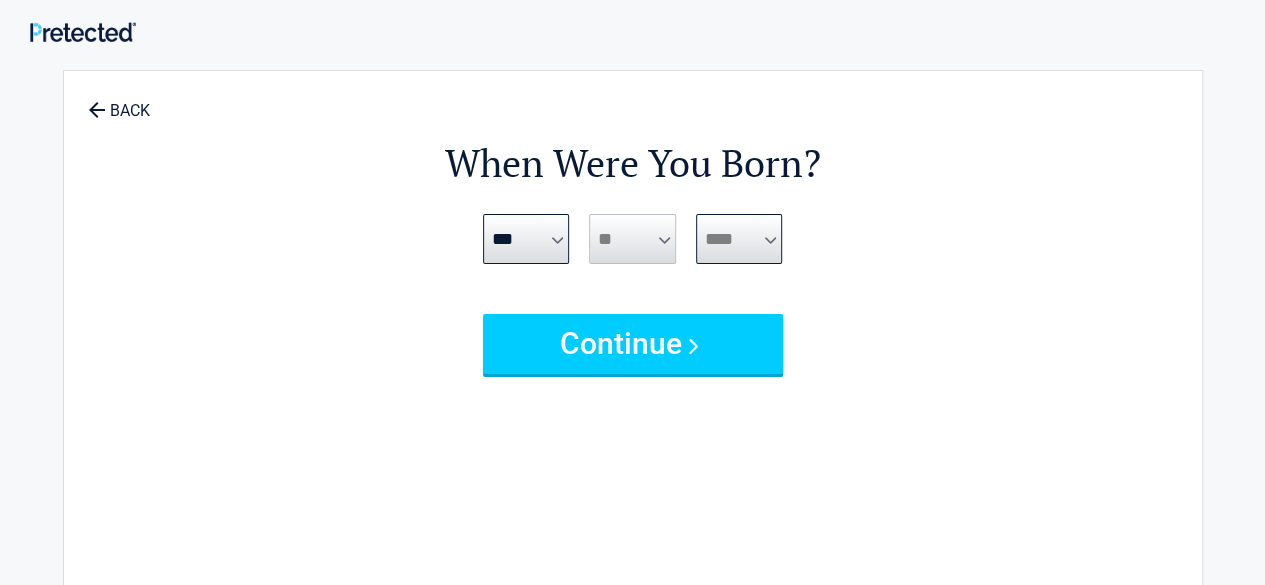 click on "****
****
****
****
****
****
****
****
****
****
****
****
****
****
****
****
****
****
****
****
****
****
****
****
****
****
****
****
****
****
****
****
****
****
****
****
****
****
****
****
****
****
****
****
****
****
****
****
****
****
****
****
****
****
****
****
****
****
****
****
****
****
****
****" at bounding box center [739, 239] 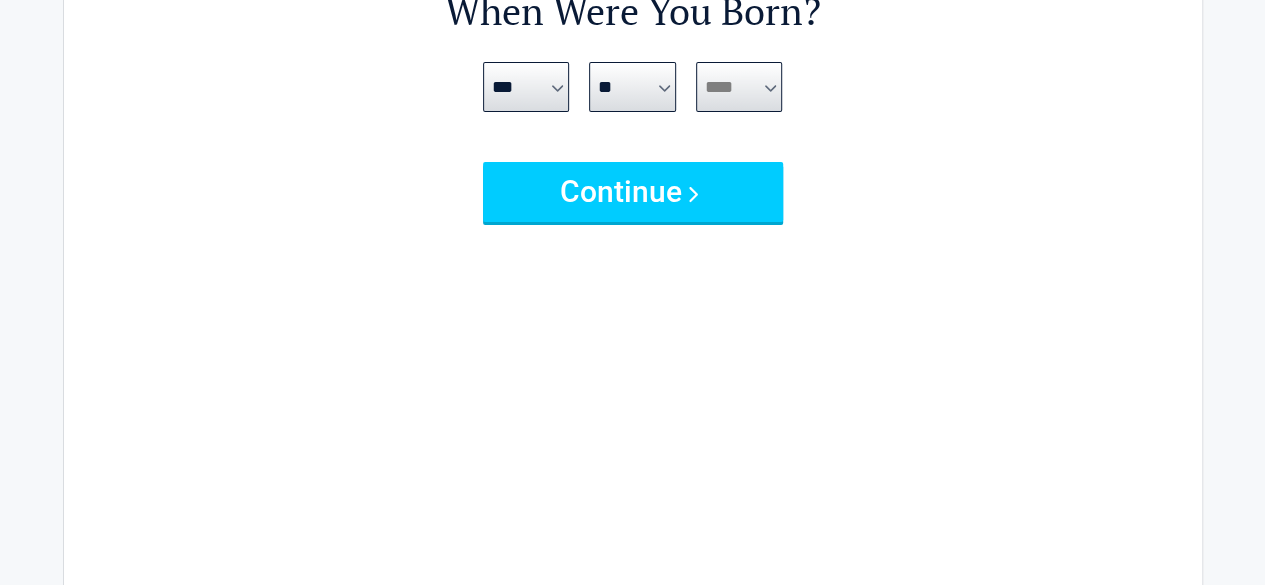 scroll, scrollTop: 0, scrollLeft: 0, axis: both 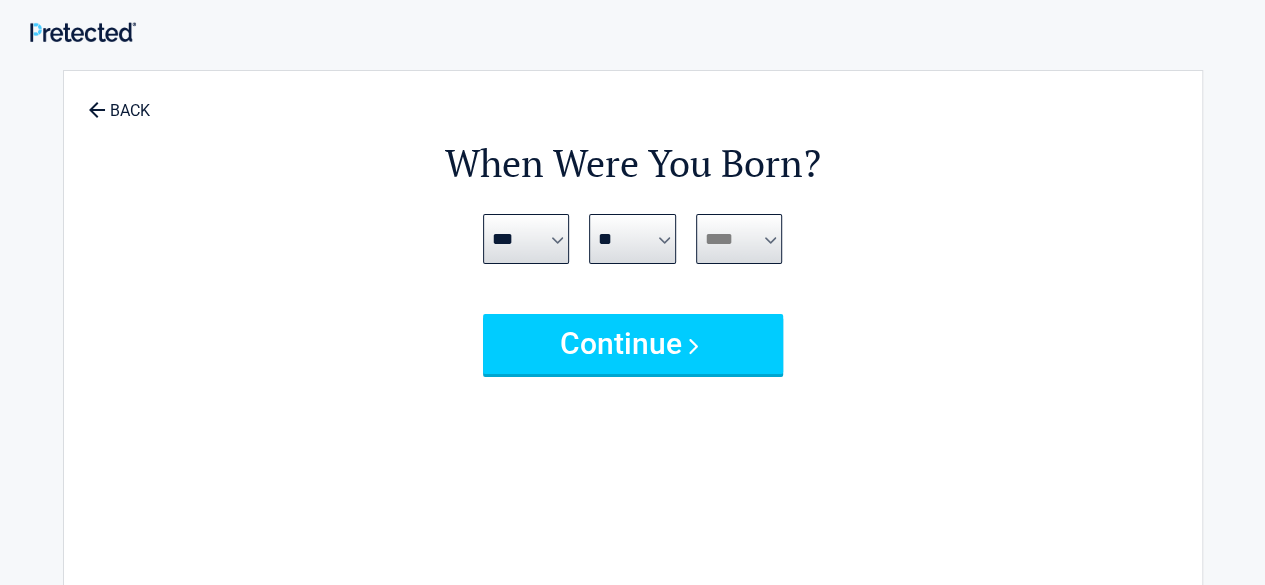 click on "****
****
****
****
****
****
****
****
****
****
****
****
****
****
****
****
****
****
****
****
****
****
****
****
****
****
****
****
****
****
****
****
****
****
****
****
****
****
****
****
****
****
****
****
****
****
****
****
****
****
****
****
****
****
****
****
****
****
****
****
****
****
****
****" at bounding box center (739, 239) 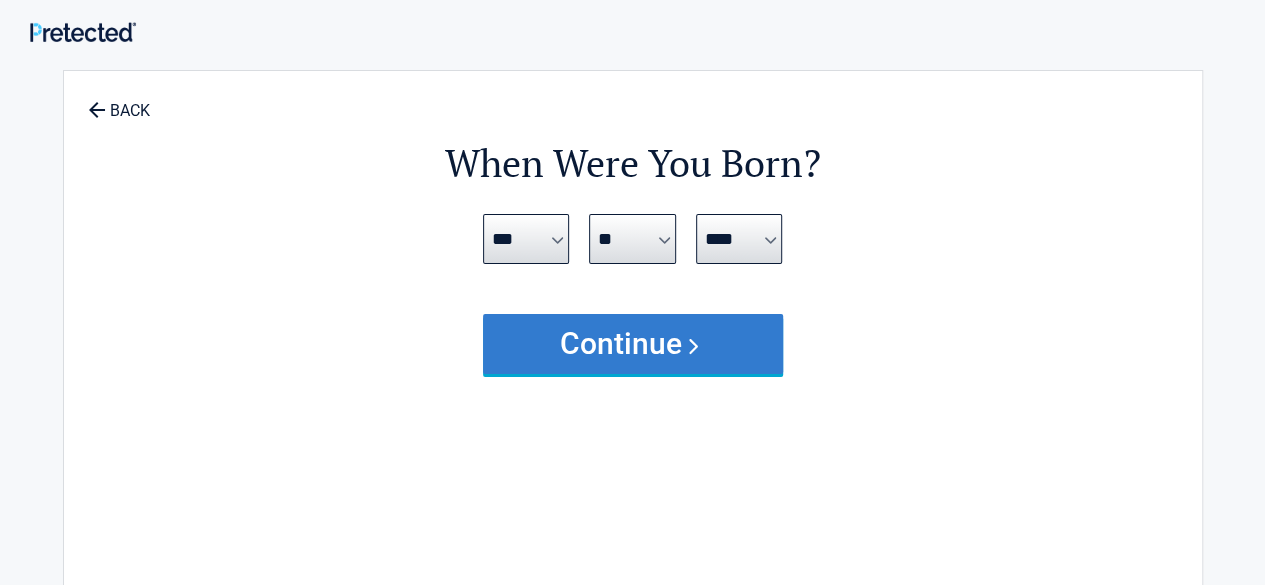 click on "Continue" at bounding box center (633, 344) 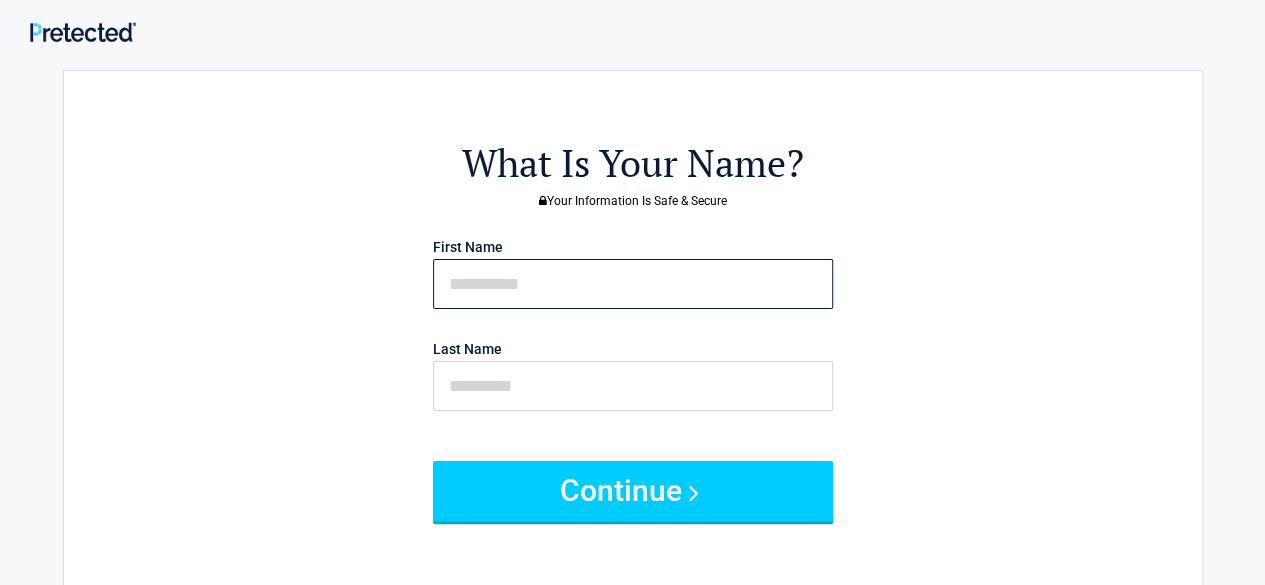 click at bounding box center (633, 284) 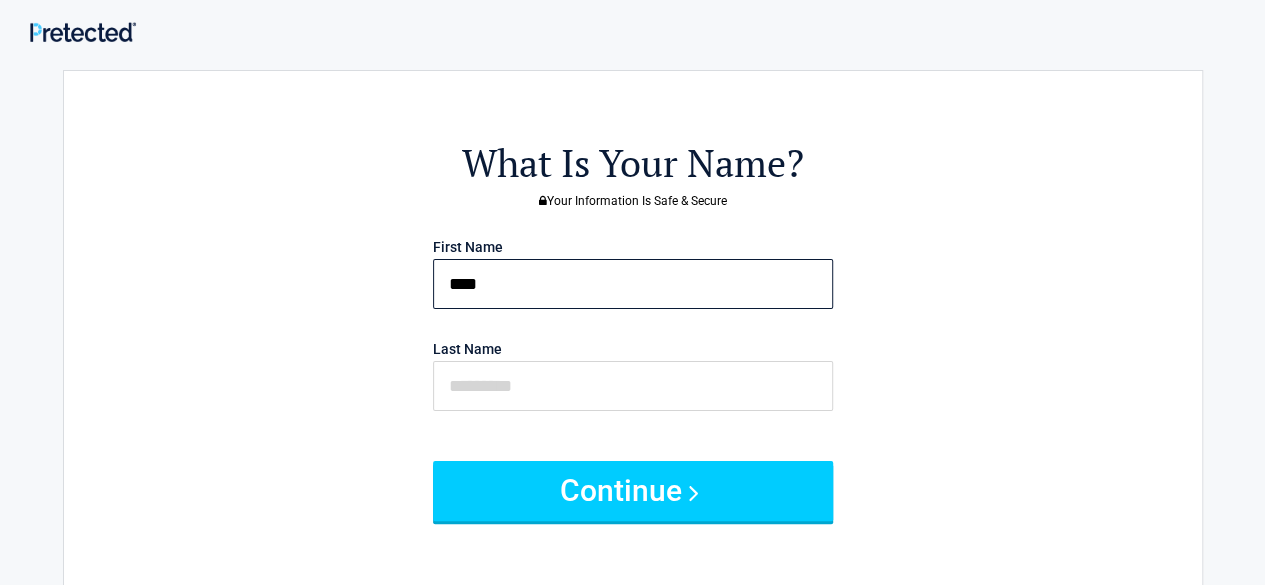 type on "****" 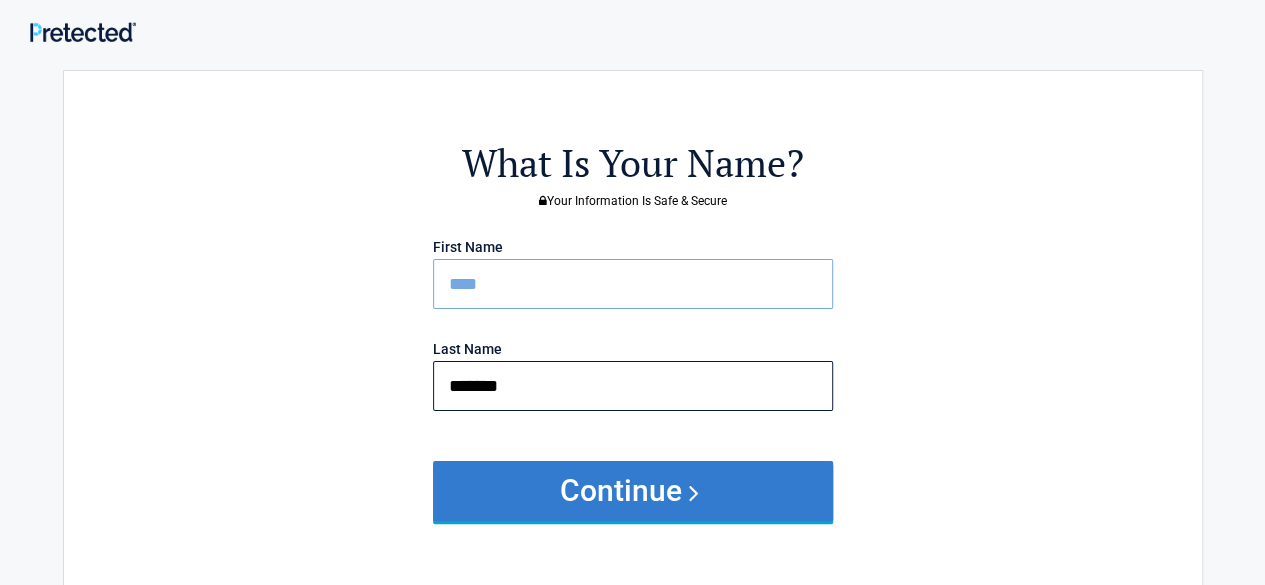 type on "*******" 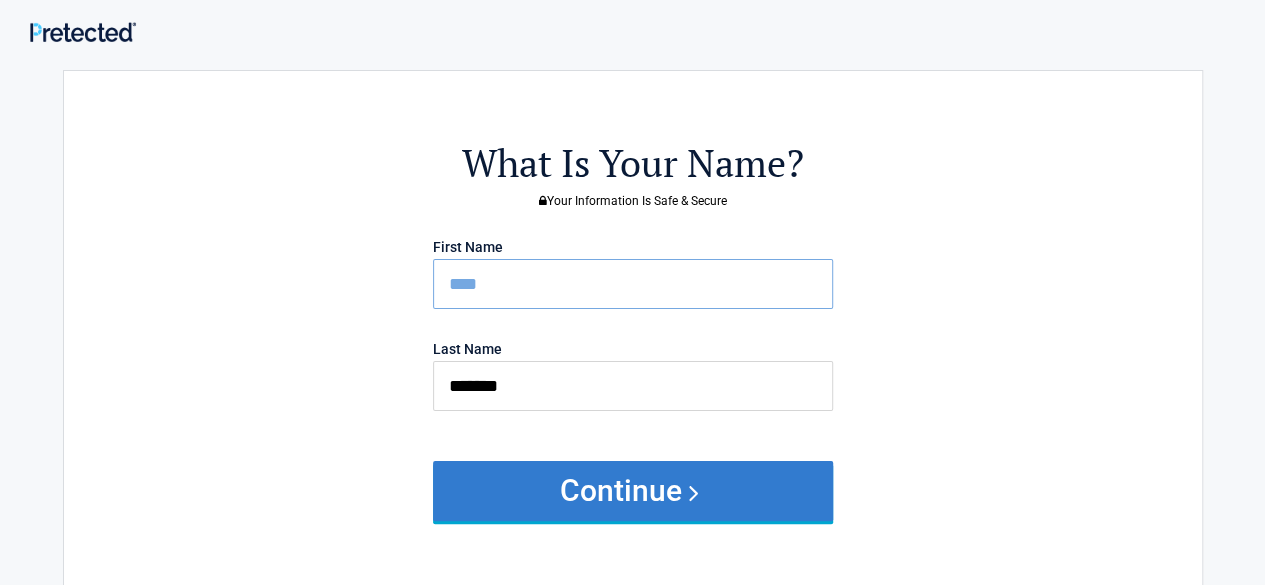 click on "Continue" at bounding box center [633, 491] 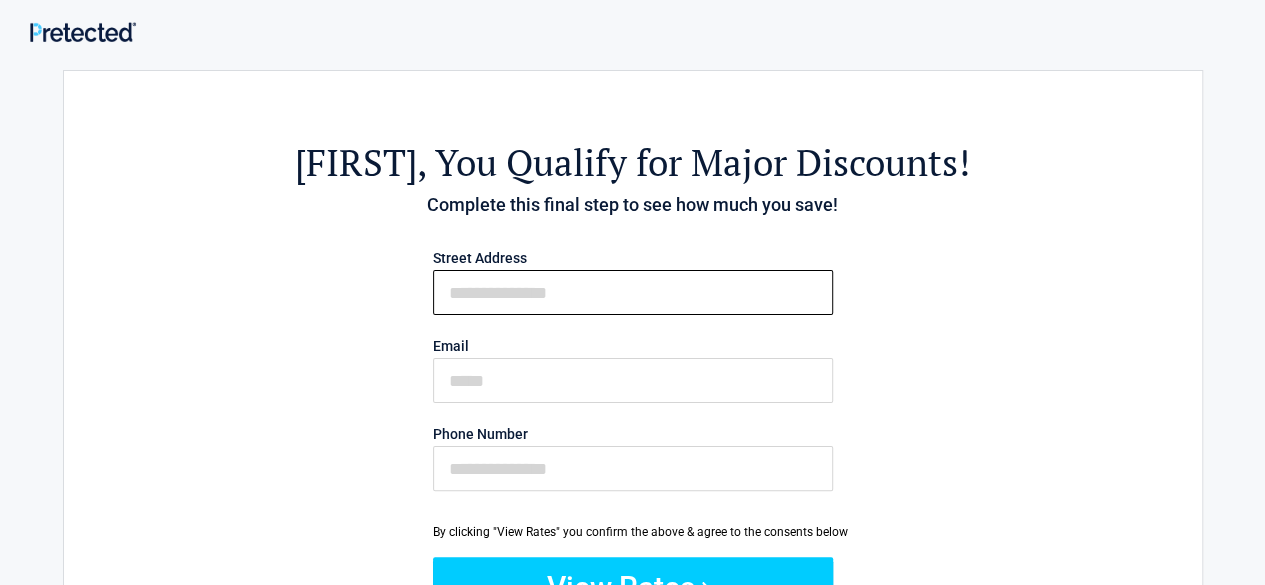 click on "First Name" at bounding box center [633, 292] 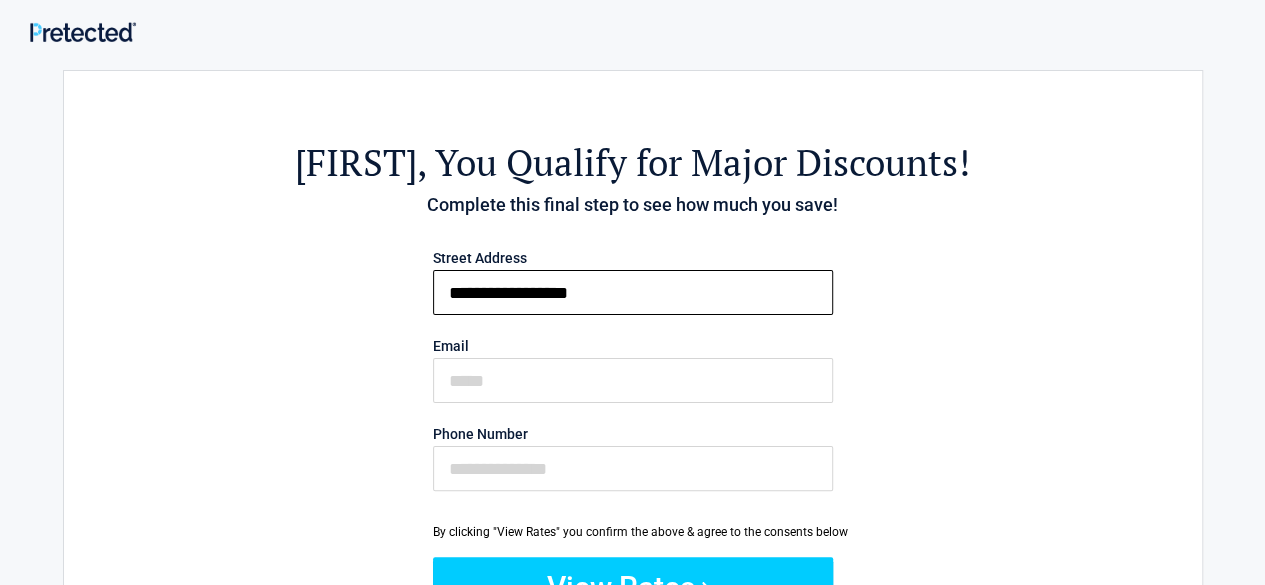 type on "**********" 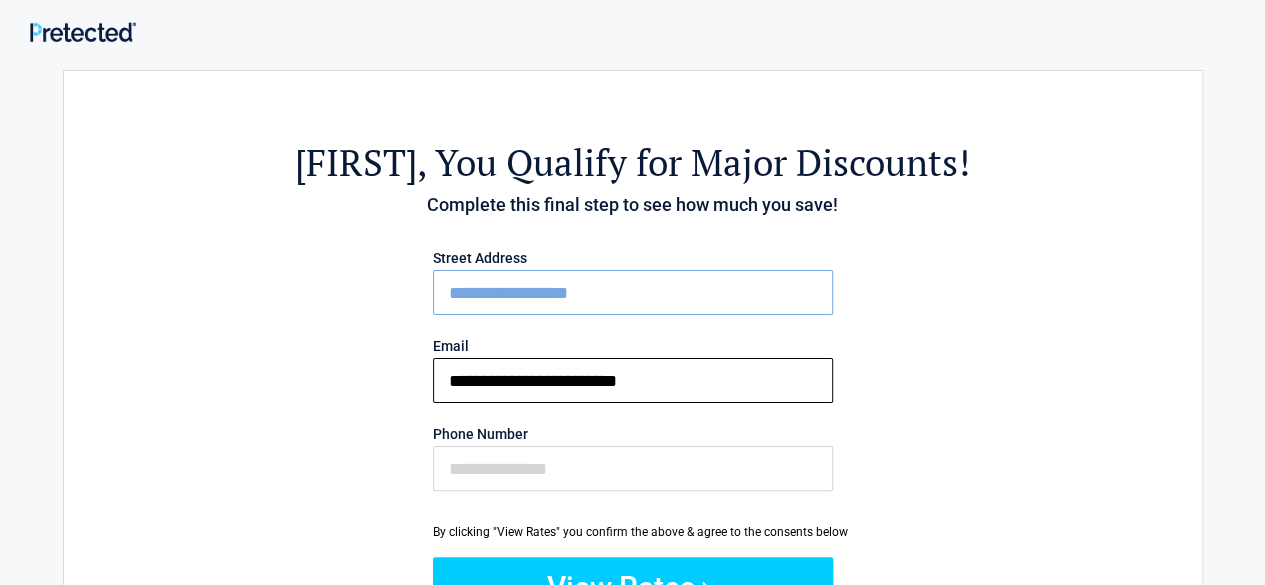 type on "**********" 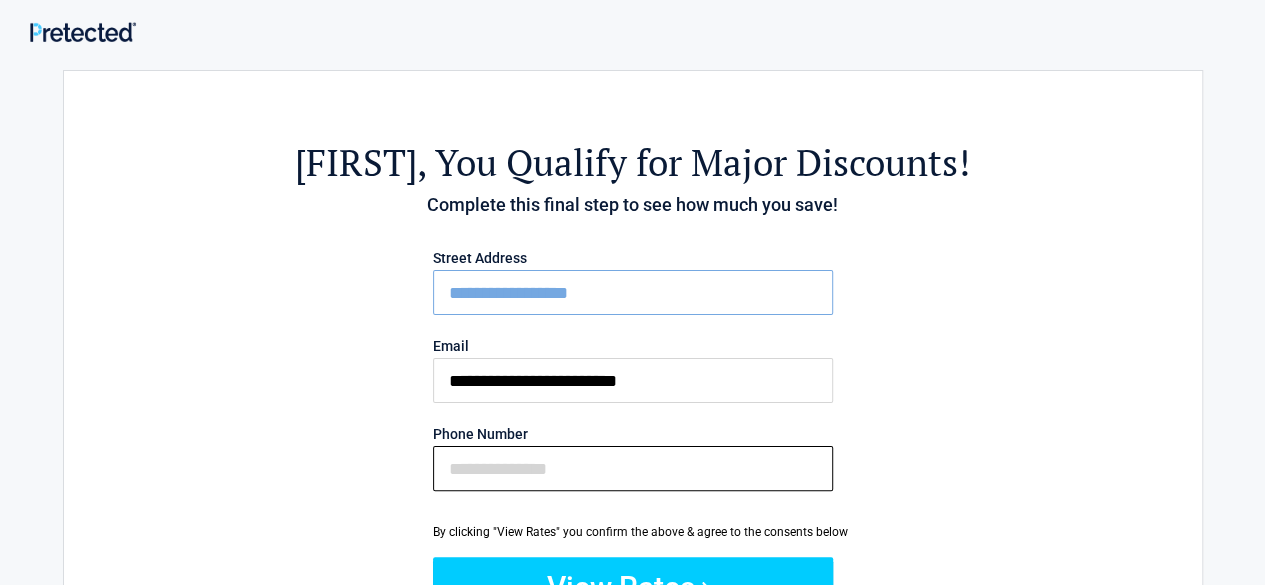 click on "Phone Number" at bounding box center [633, 468] 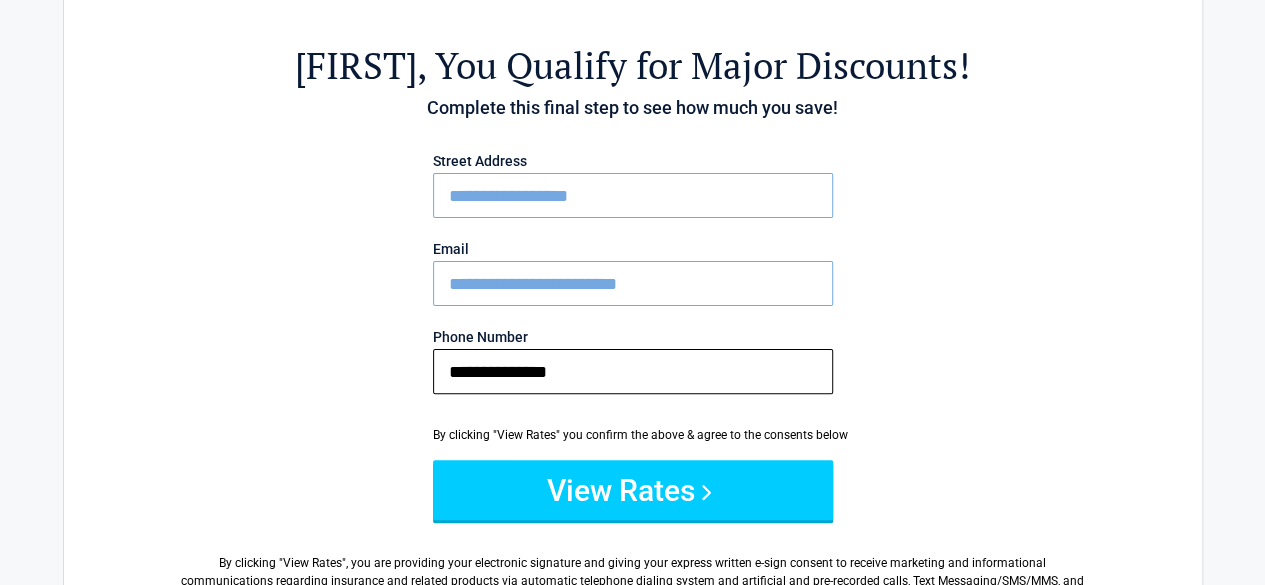 scroll, scrollTop: 200, scrollLeft: 0, axis: vertical 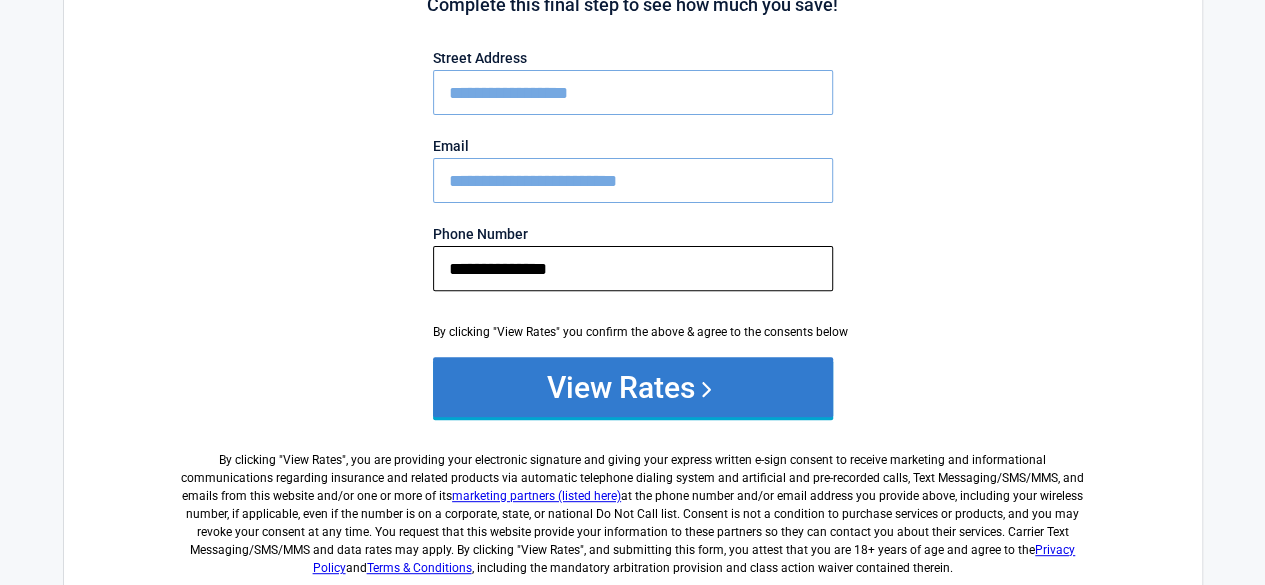 type on "**********" 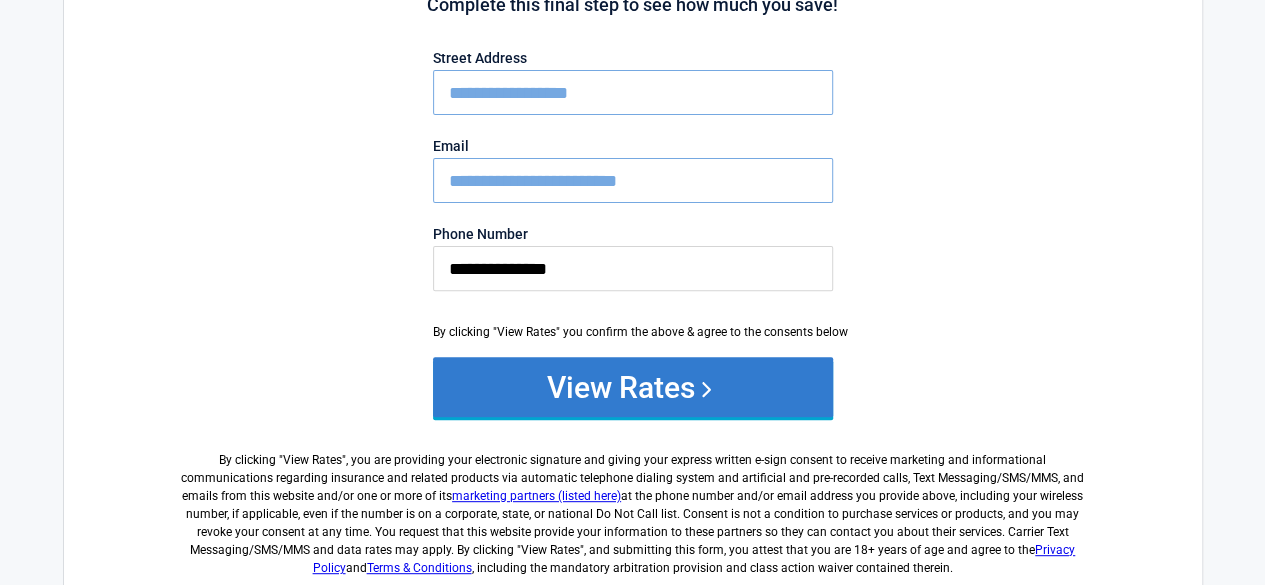 click on "View Rates" at bounding box center [633, 387] 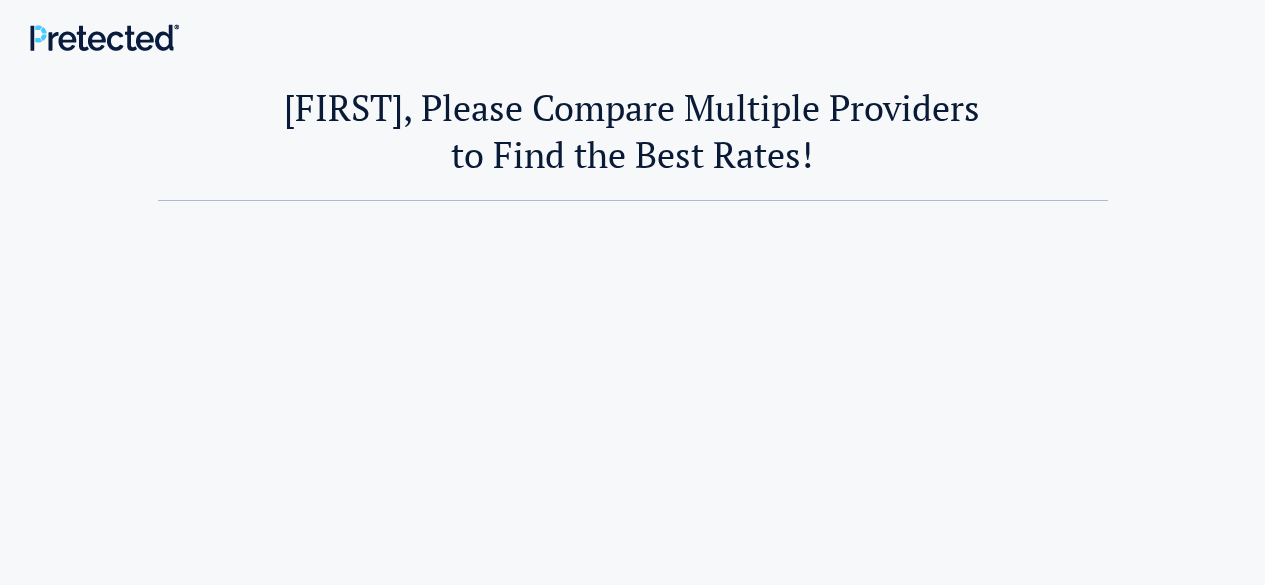 scroll, scrollTop: 0, scrollLeft: 0, axis: both 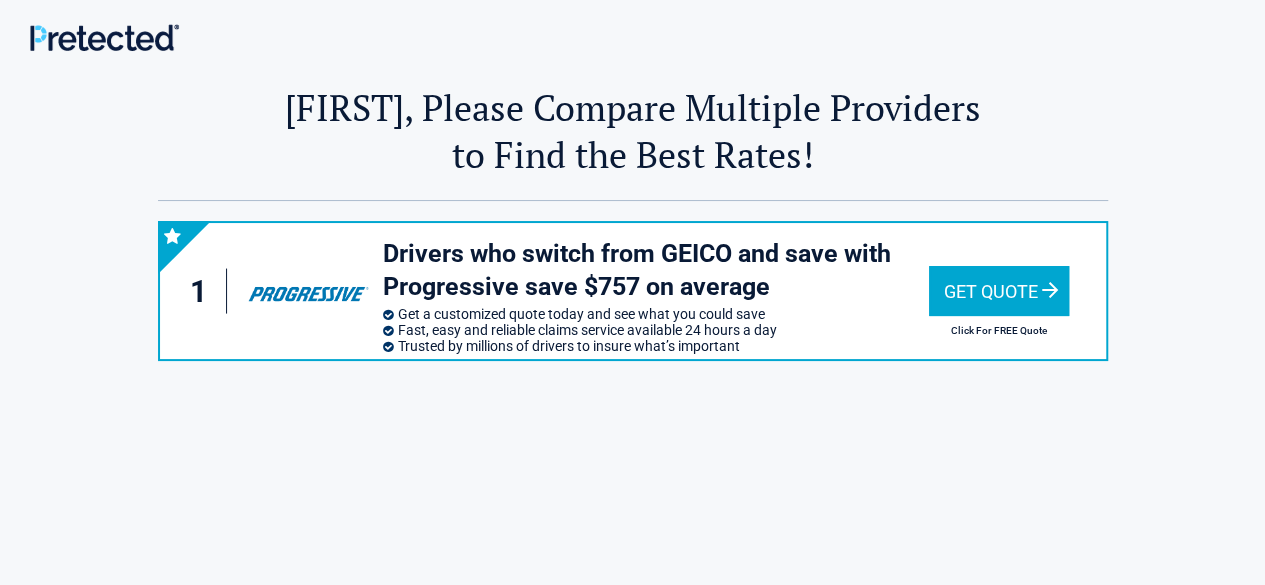 click on "Get Quote" at bounding box center [999, 291] 